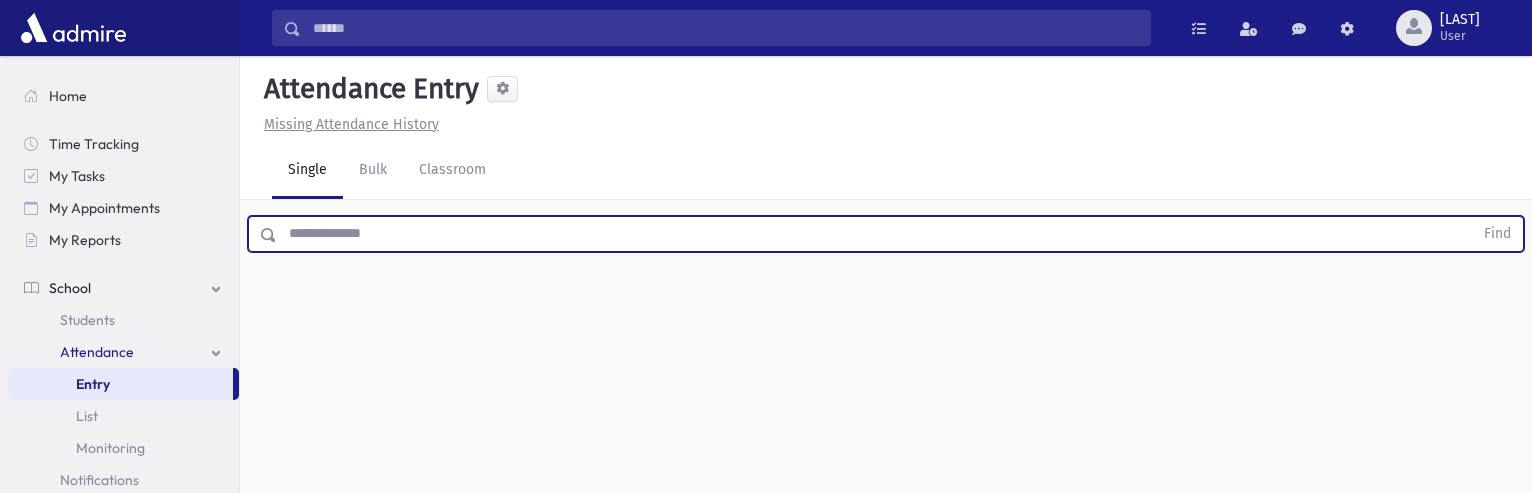 scroll, scrollTop: 0, scrollLeft: 0, axis: both 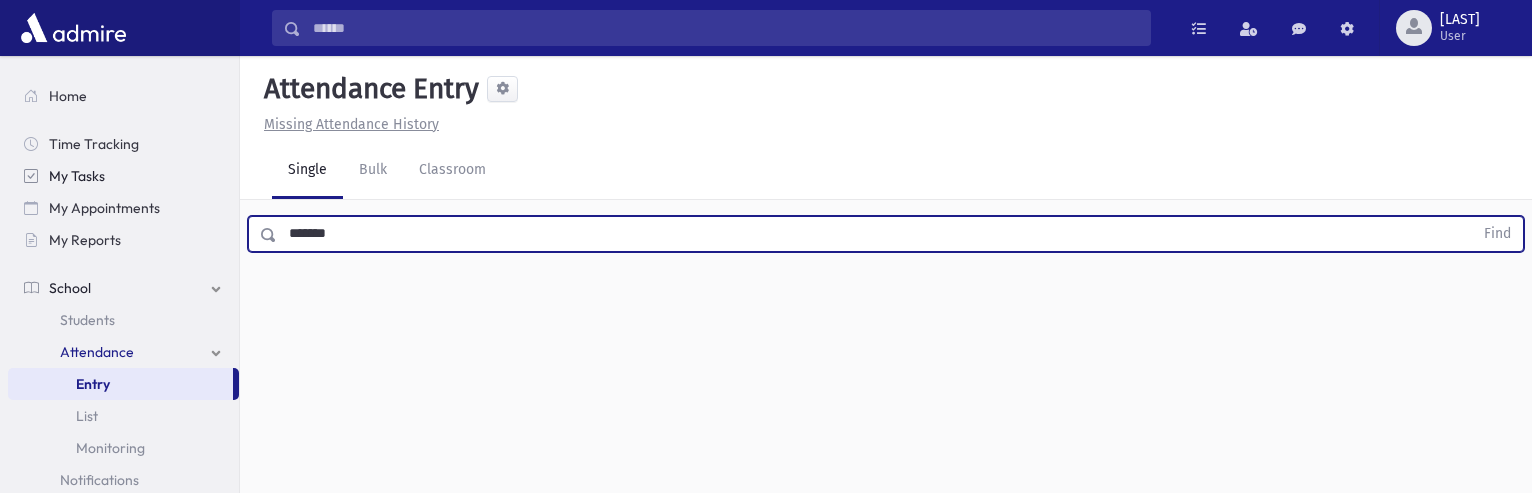 type on "*******" 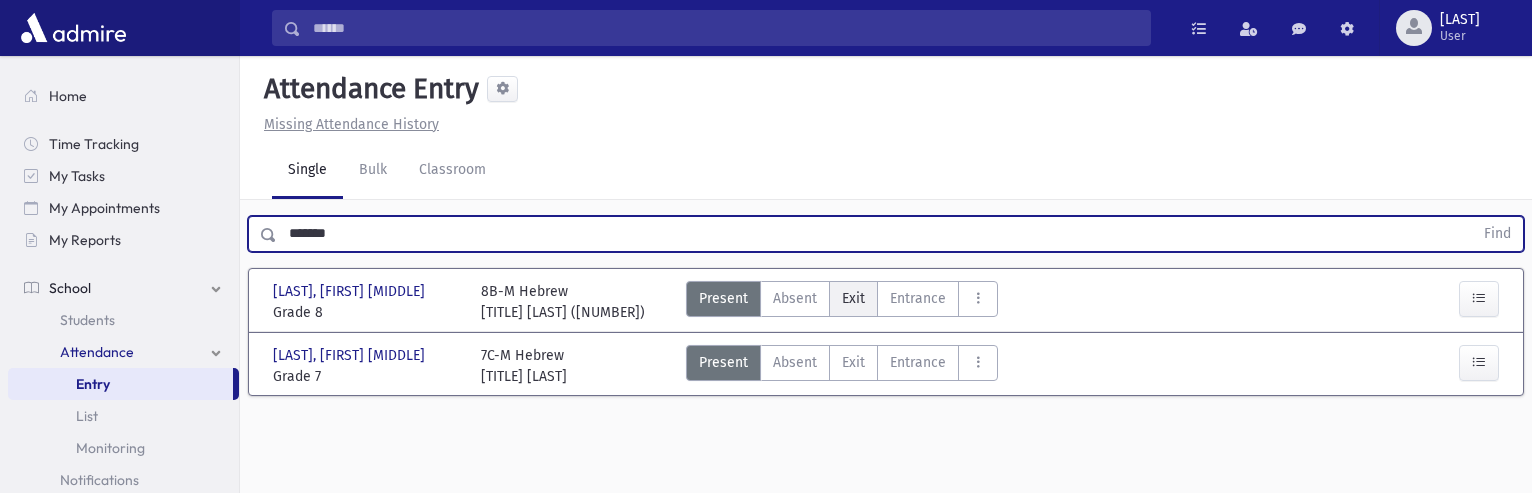 click on "Exit" at bounding box center (853, 298) 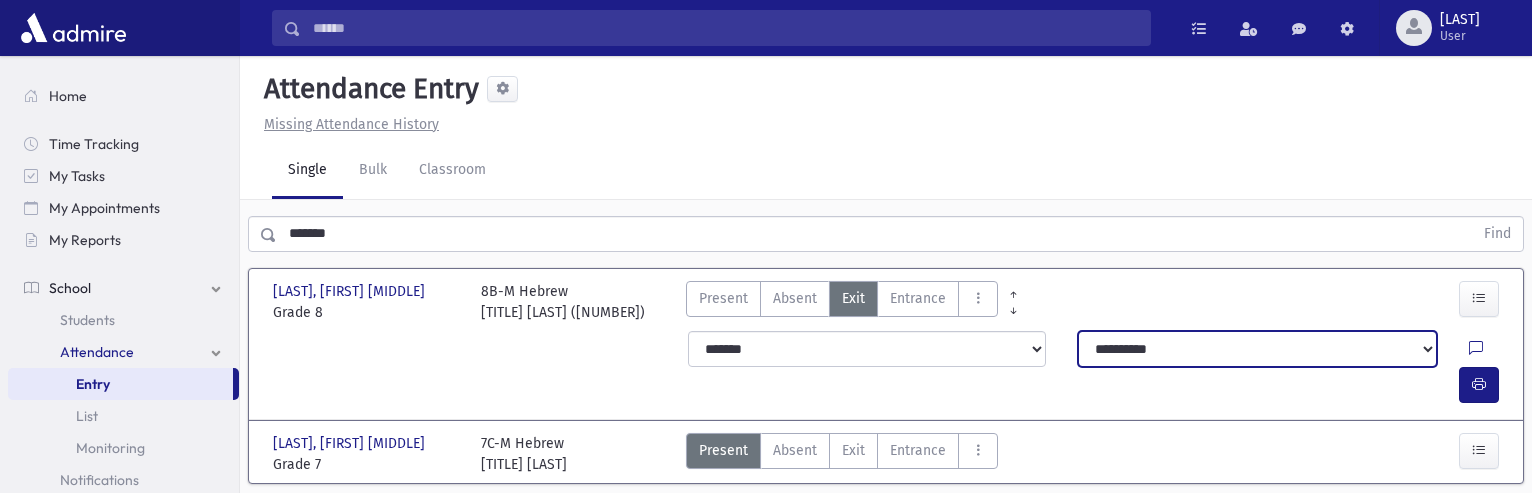 click on "**********" at bounding box center [1257, 349] 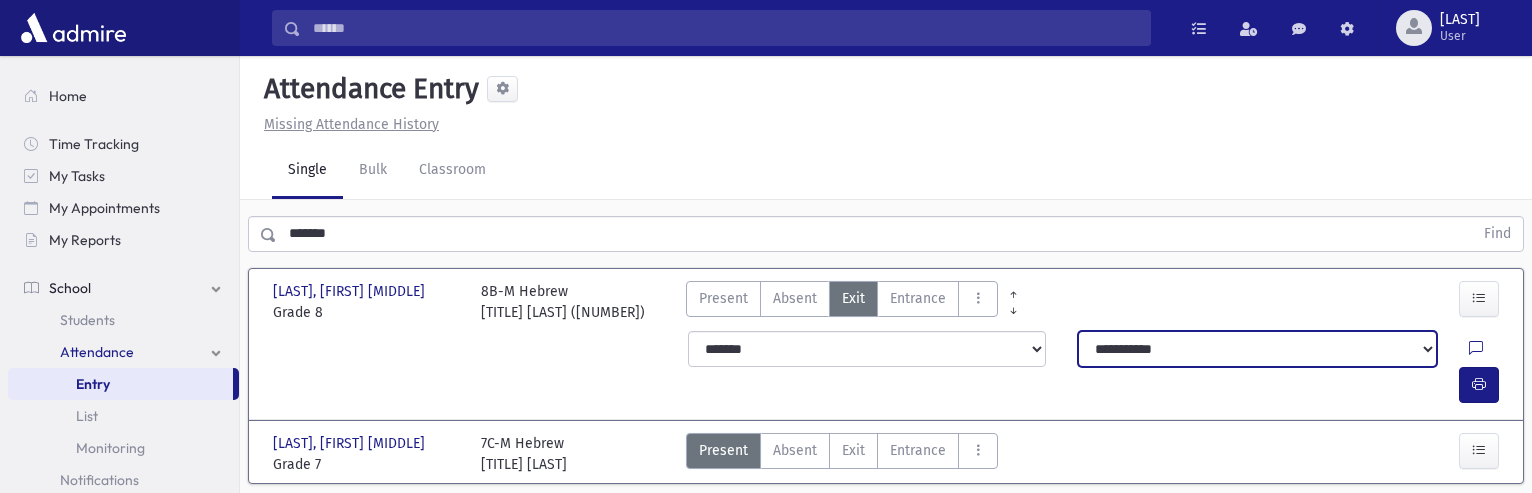 click on "**********" at bounding box center [1257, 349] 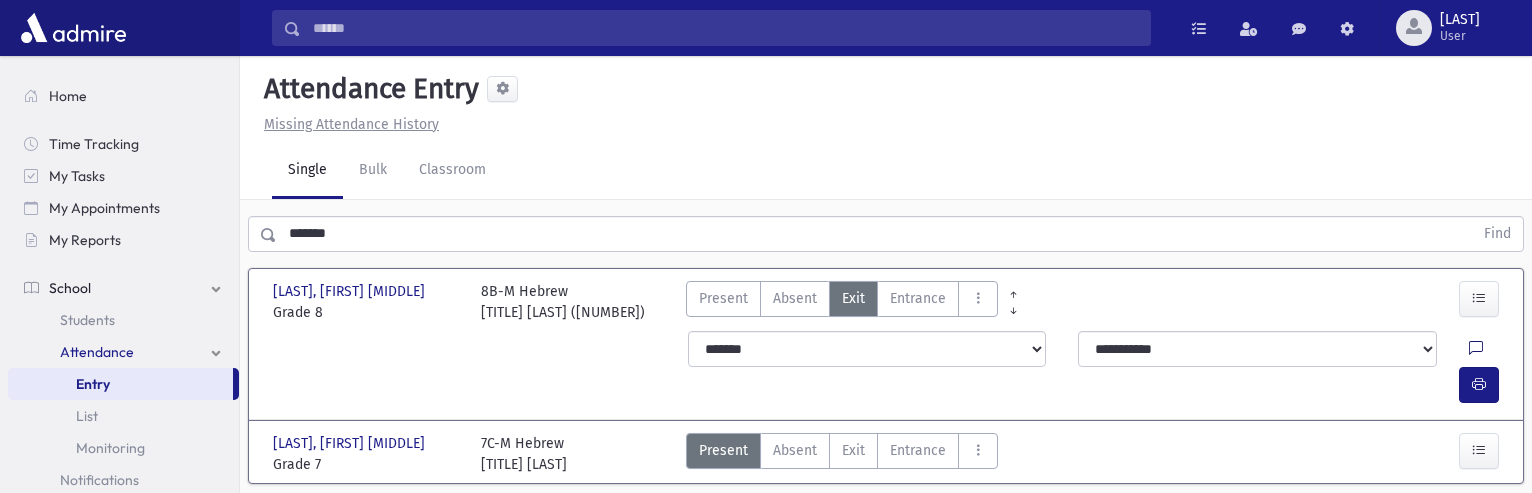 click at bounding box center (1476, 349) 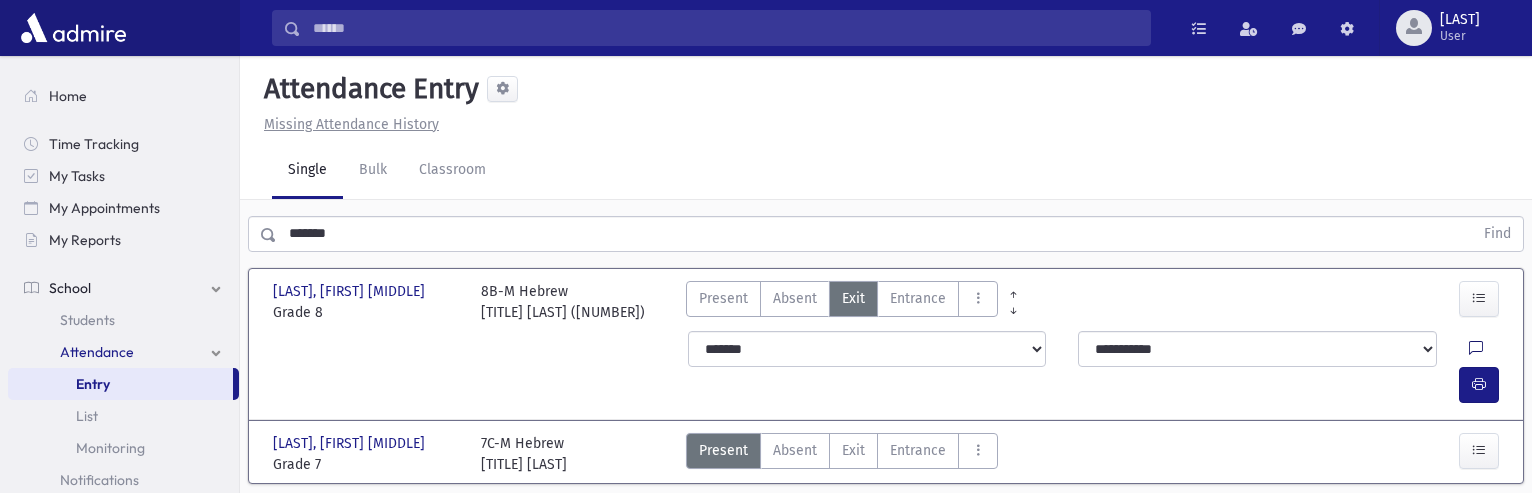 click at bounding box center [1476, 349] 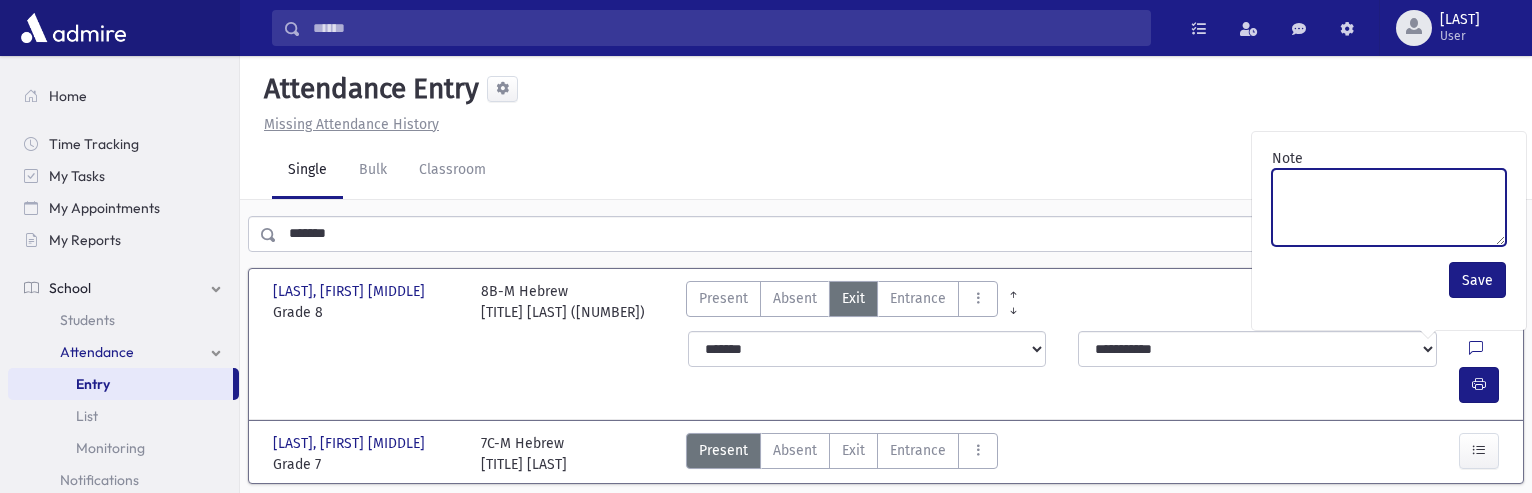 click on "Note" at bounding box center (1389, 207) 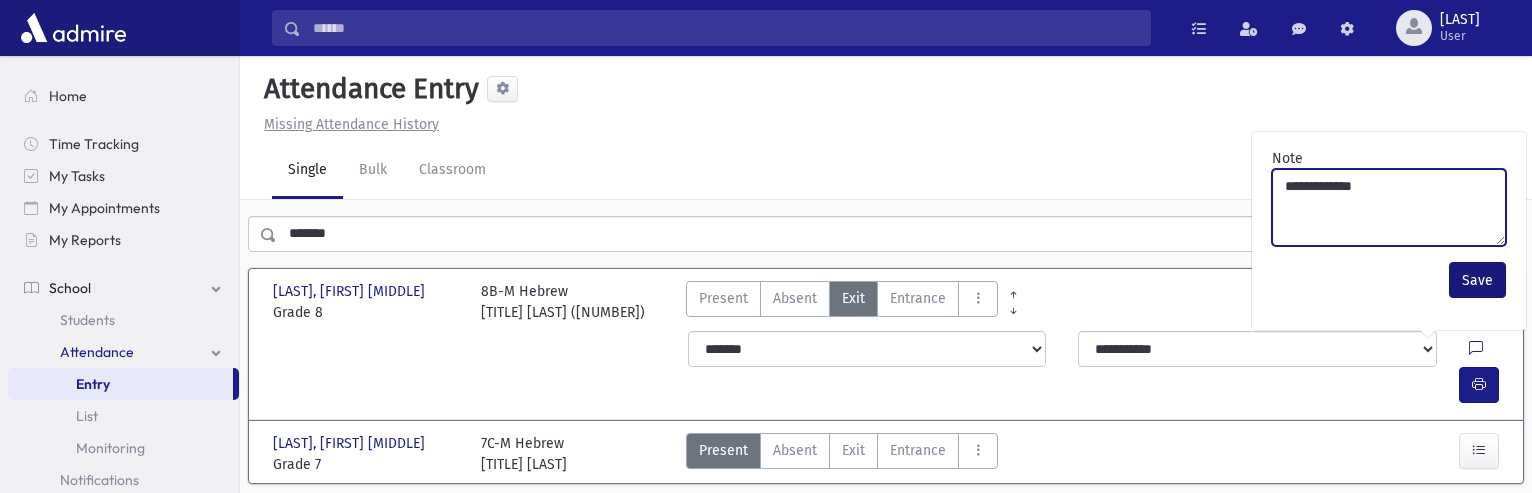 type on "**********" 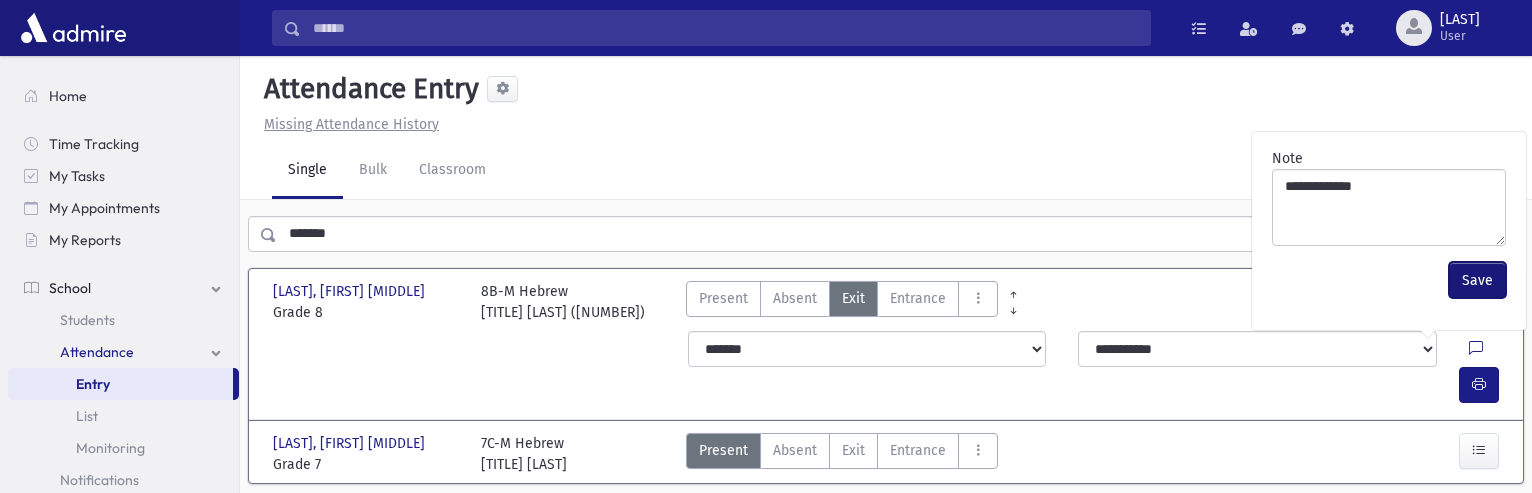 click on "Save" at bounding box center [1477, 280] 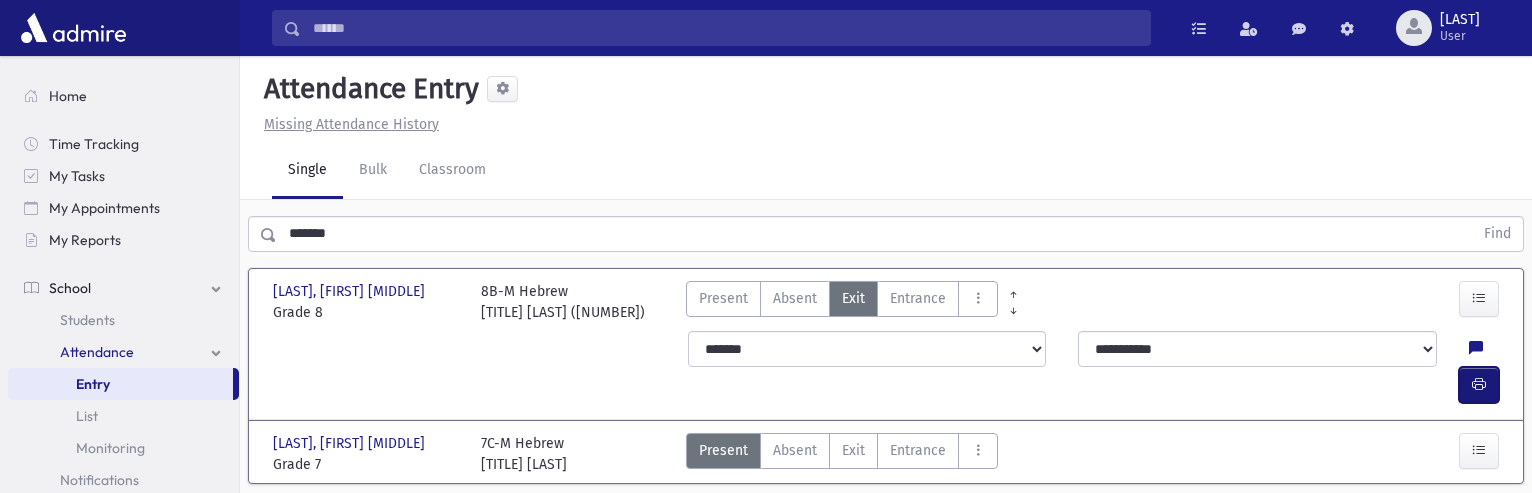 click at bounding box center (1479, 385) 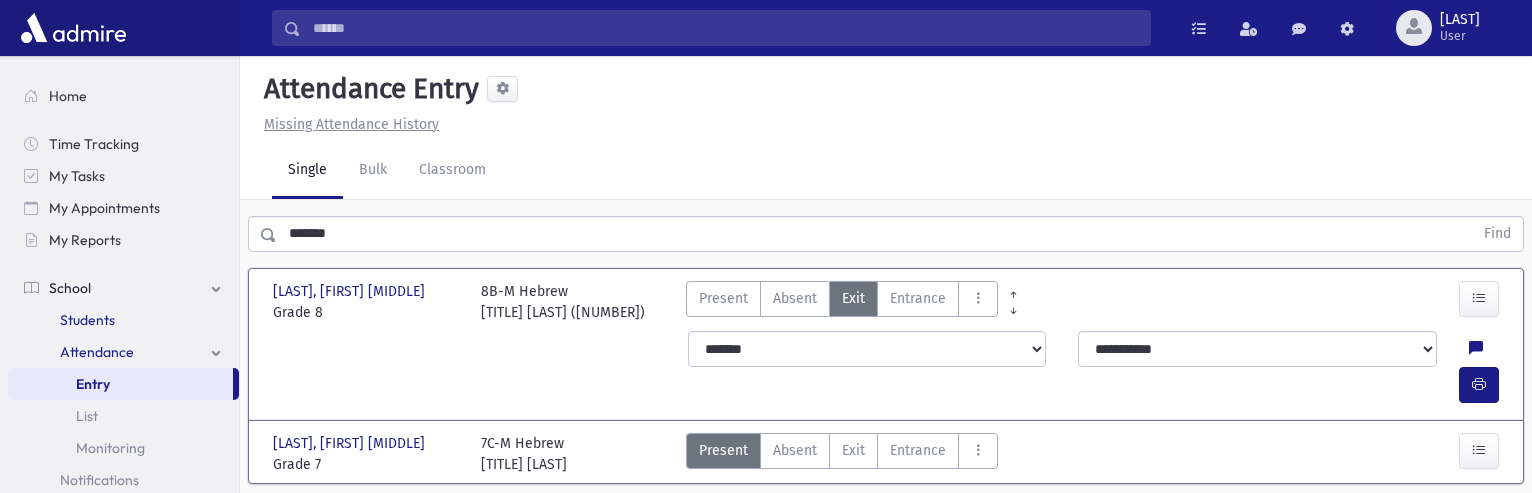 click on "Students" at bounding box center (87, 320) 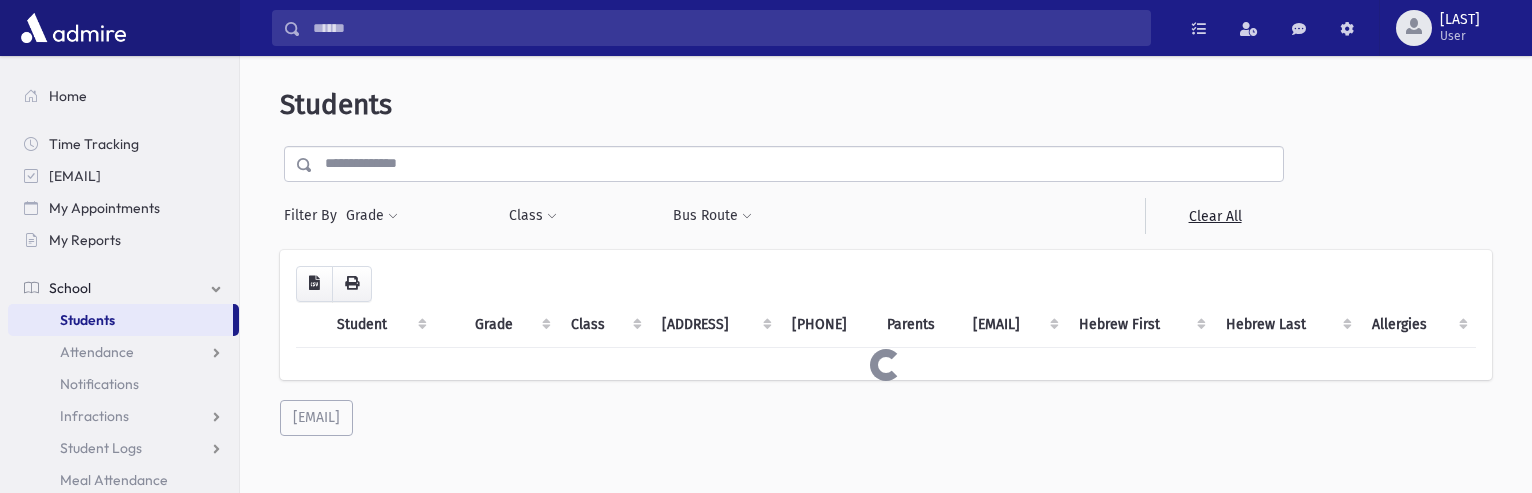 scroll, scrollTop: 0, scrollLeft: 0, axis: both 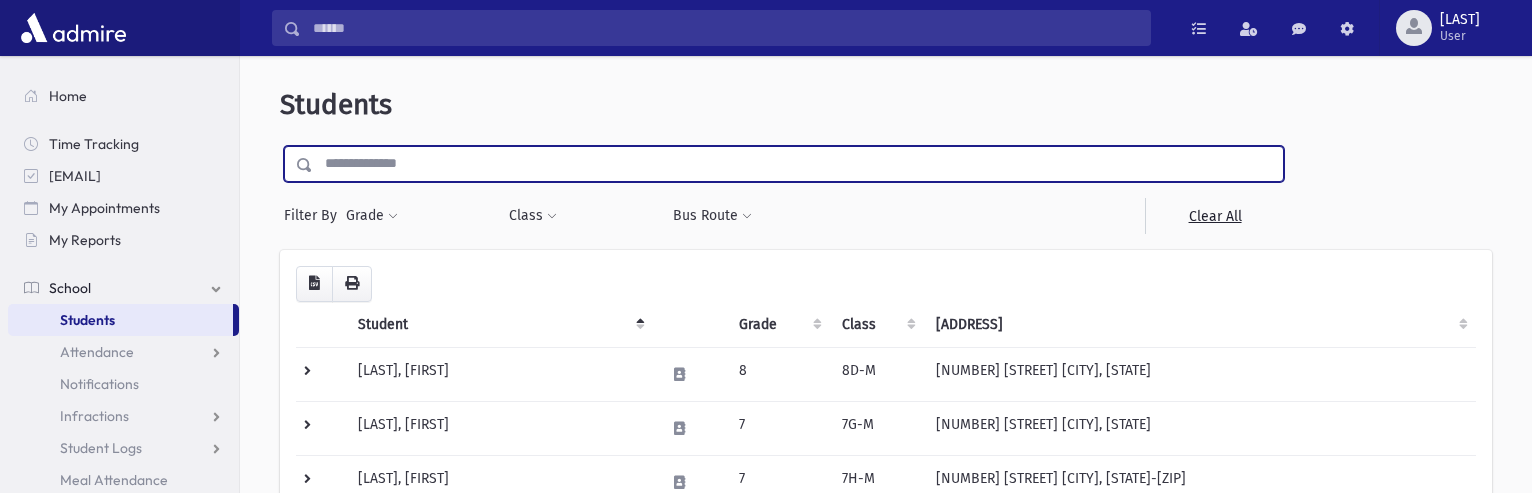 click at bounding box center [798, 164] 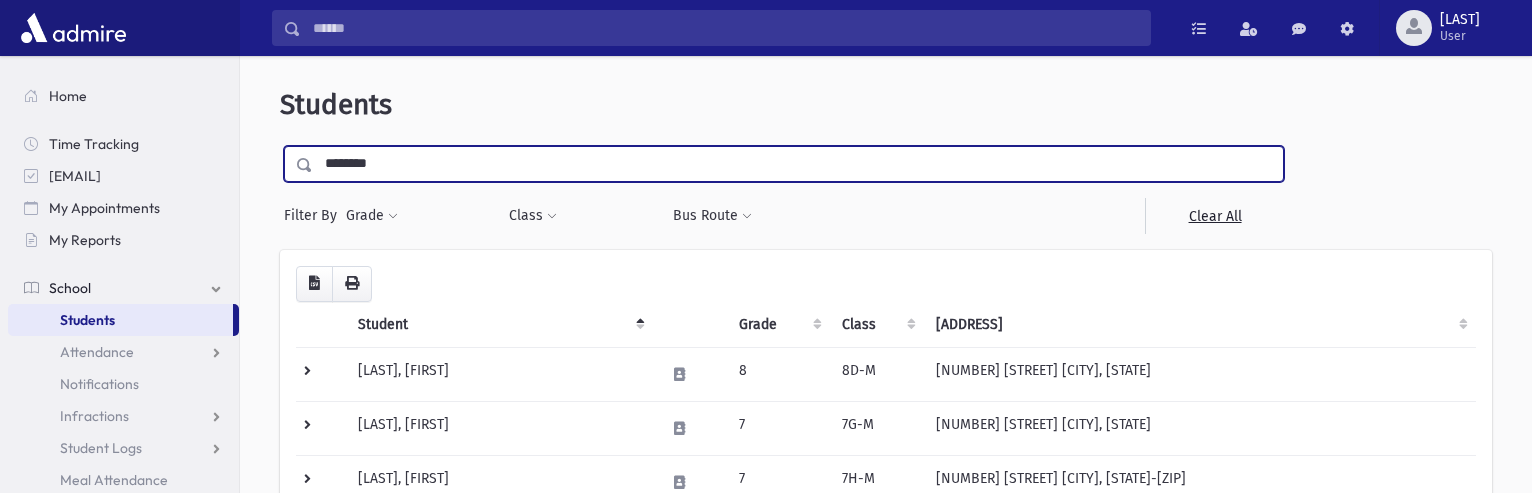 type on "********" 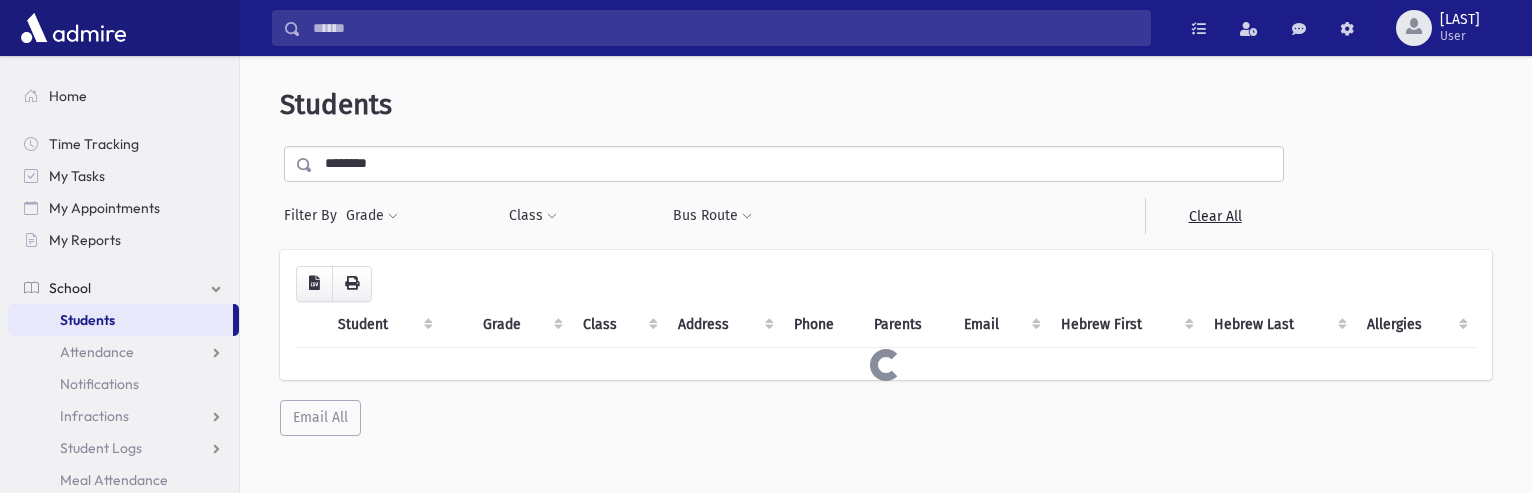 scroll, scrollTop: 0, scrollLeft: 0, axis: both 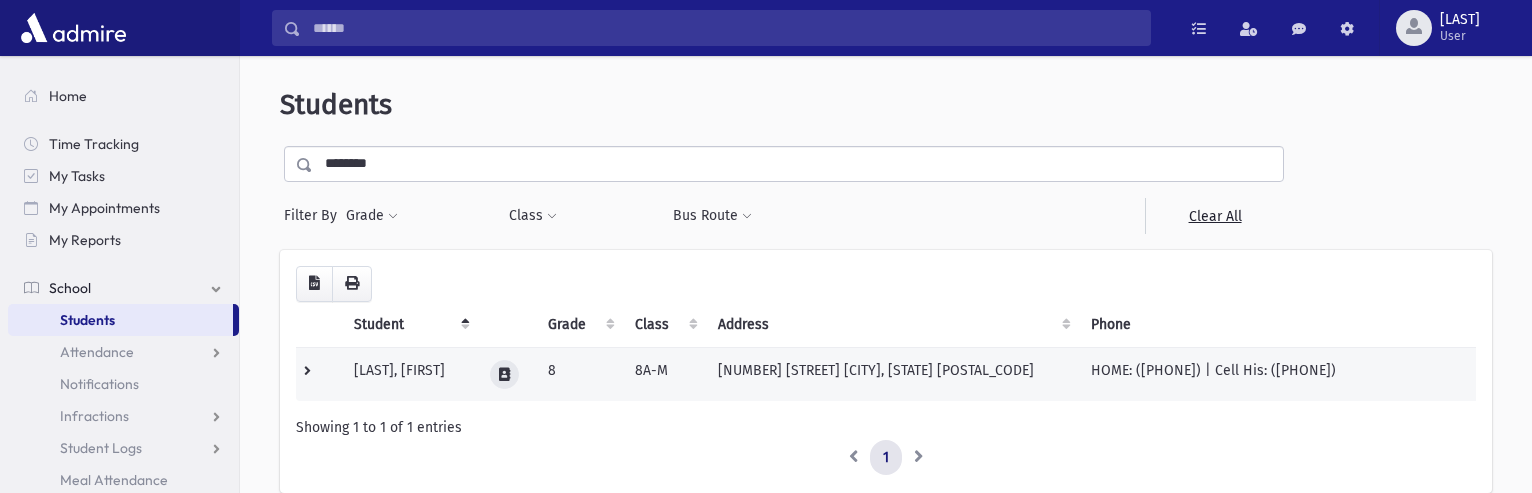 click at bounding box center (504, 374) 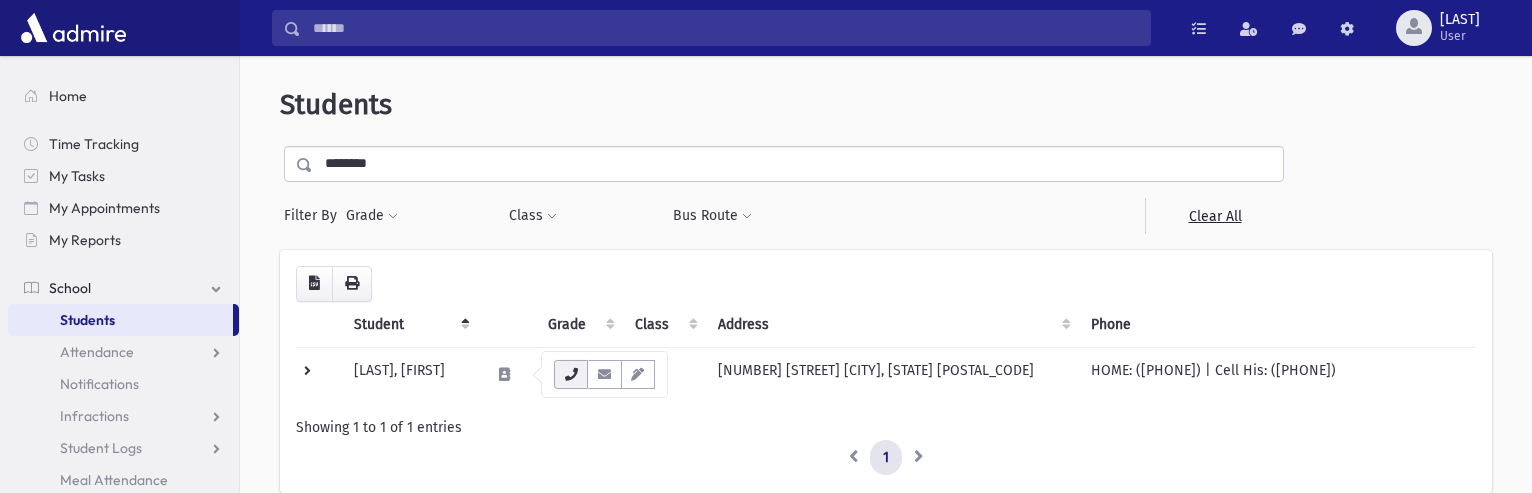 click at bounding box center (571, 374) 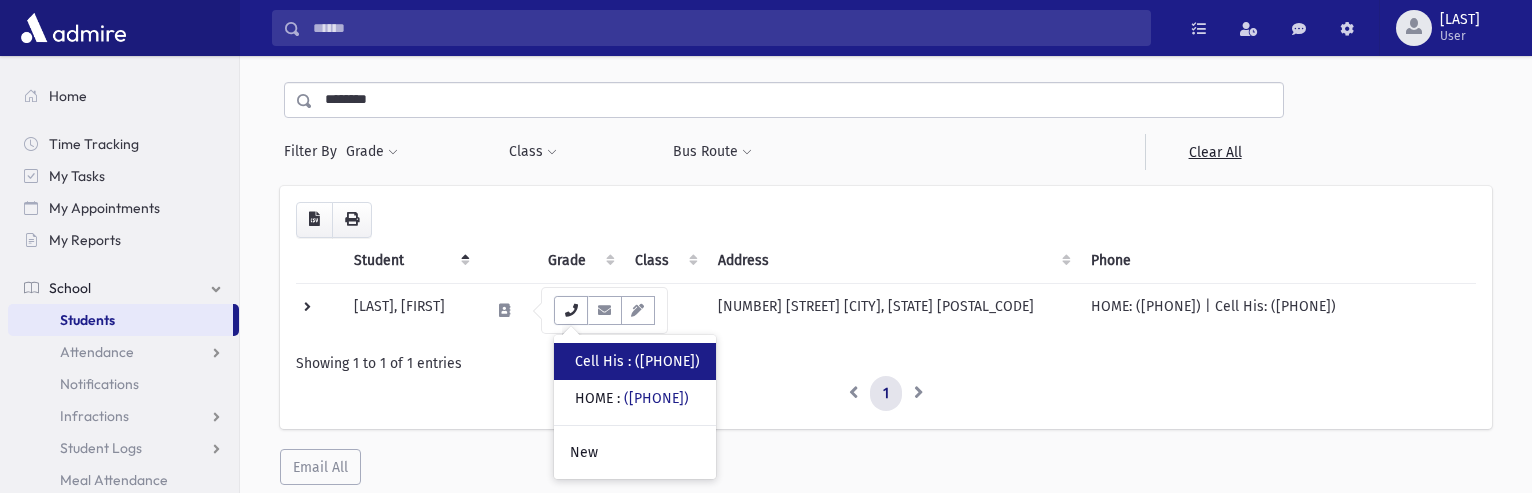 scroll, scrollTop: 100, scrollLeft: 0, axis: vertical 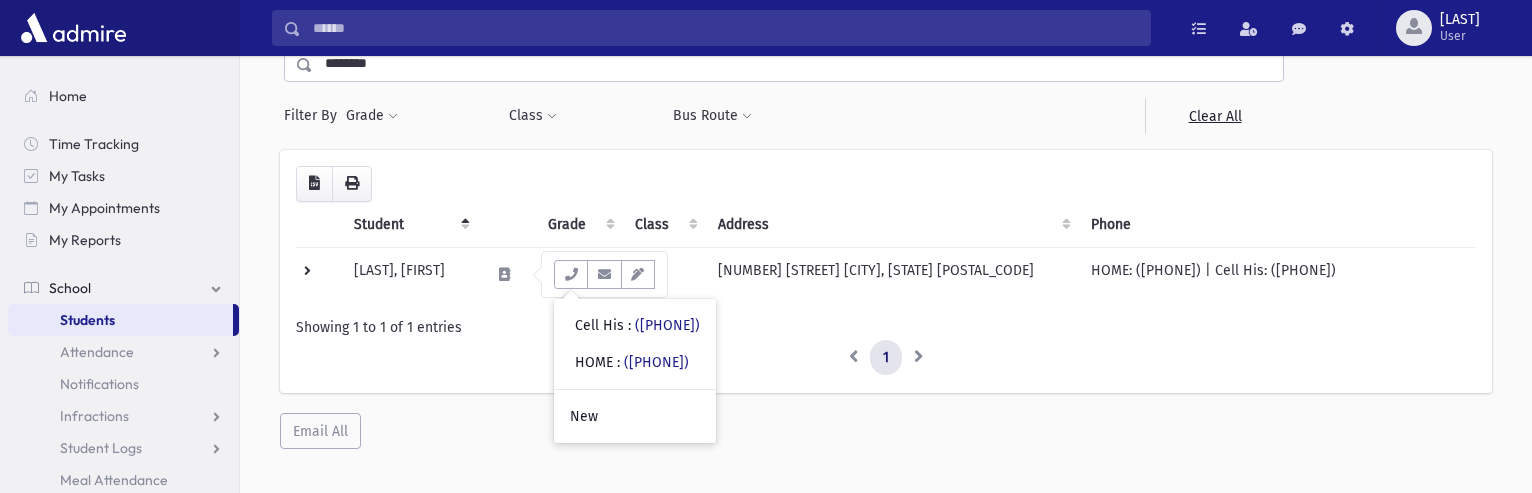click on "Loading...
Student    Grade Class Address Phone Parents Email Hebrew First Hebrew Last Allergies
Schubert, Yaakov 8 8A-M 27 Kelm Woods Ave  Lakewood, NJ 08701   HOME: (732) 905-1143 | Cell His: (347) 721-6666 SCHUBERT, Shloime and Rochel Showing 1 to 1 of 1 entries 1
Email All" at bounding box center (886, 300) 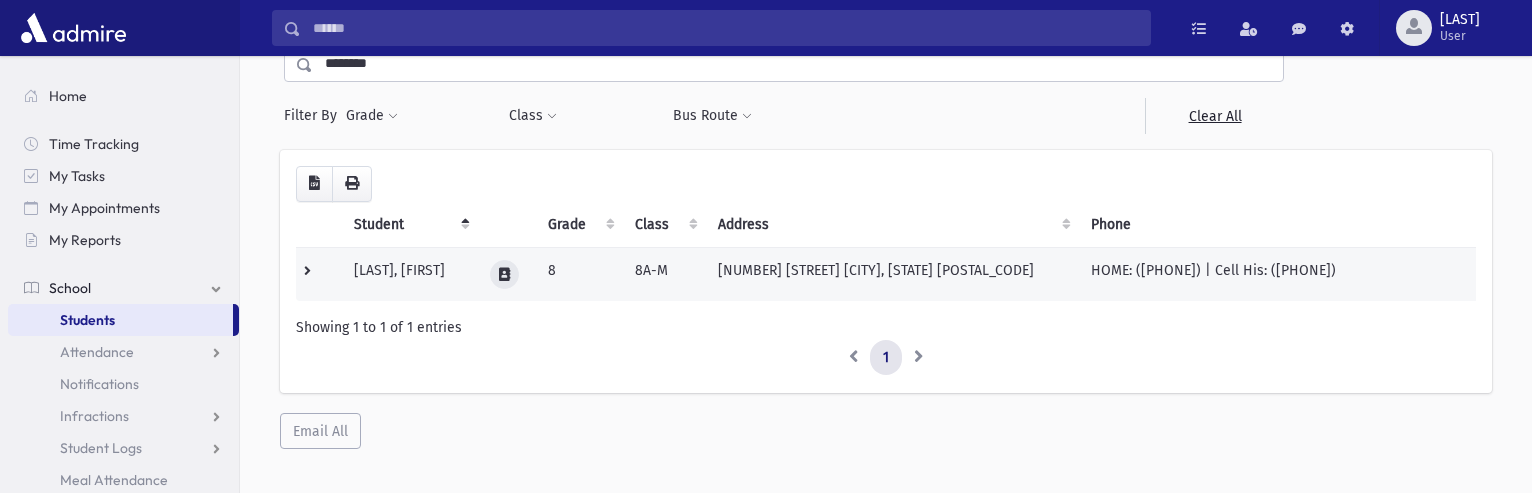click at bounding box center (504, 274) 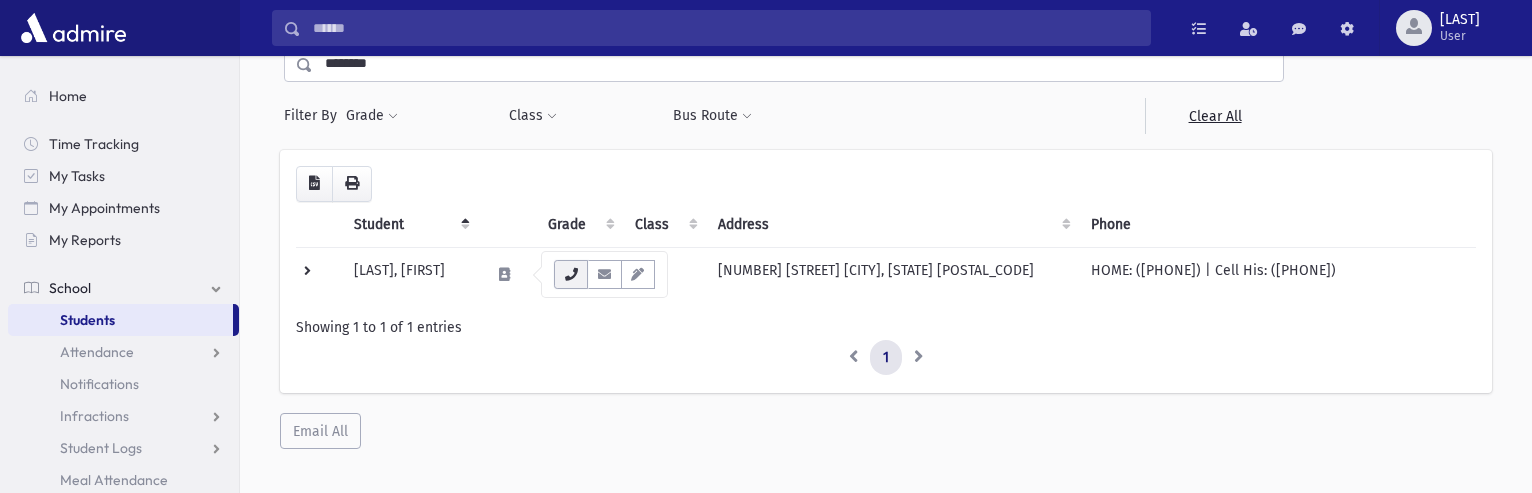 click at bounding box center [571, 274] 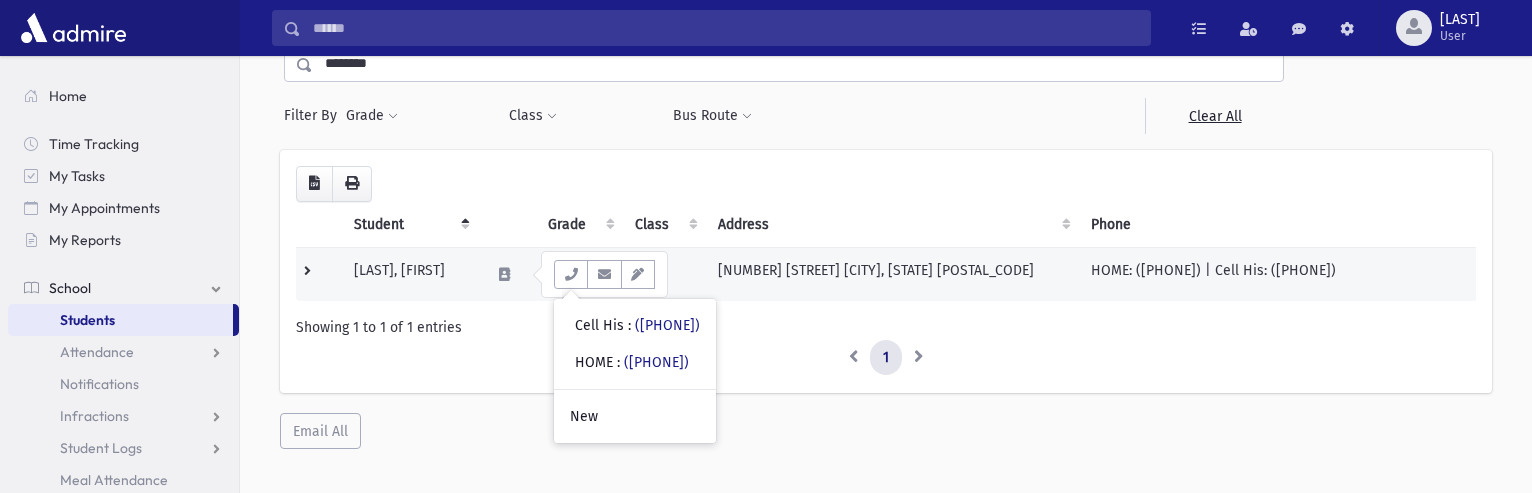 click on "Schubert, Yaakov" at bounding box center (410, 274) 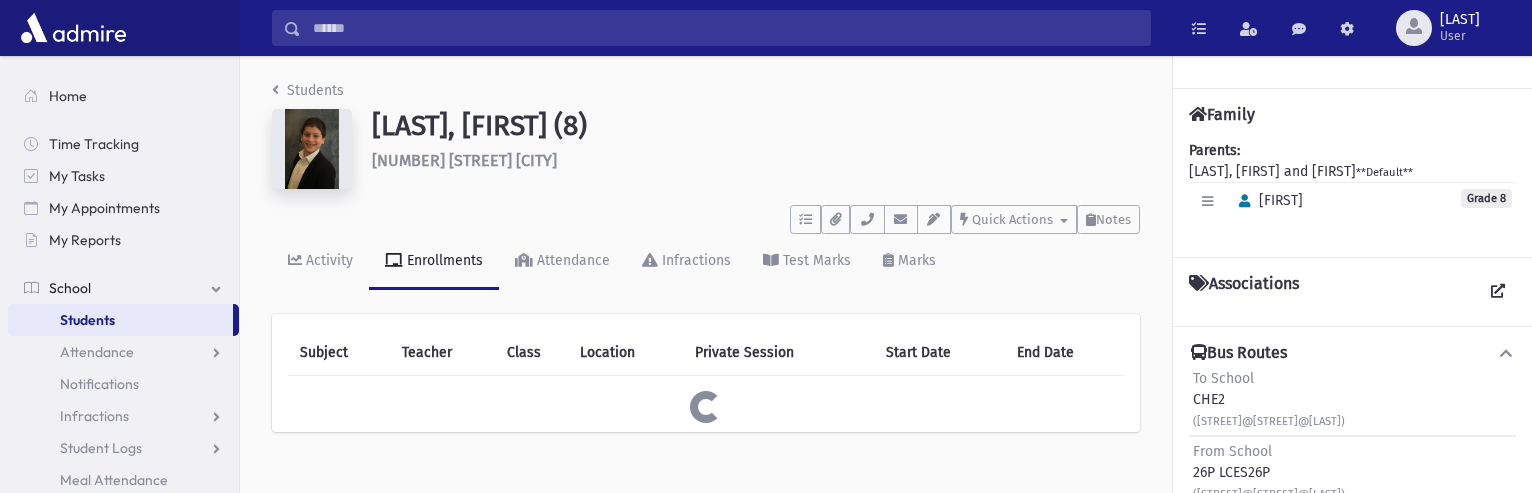 scroll, scrollTop: 0, scrollLeft: 0, axis: both 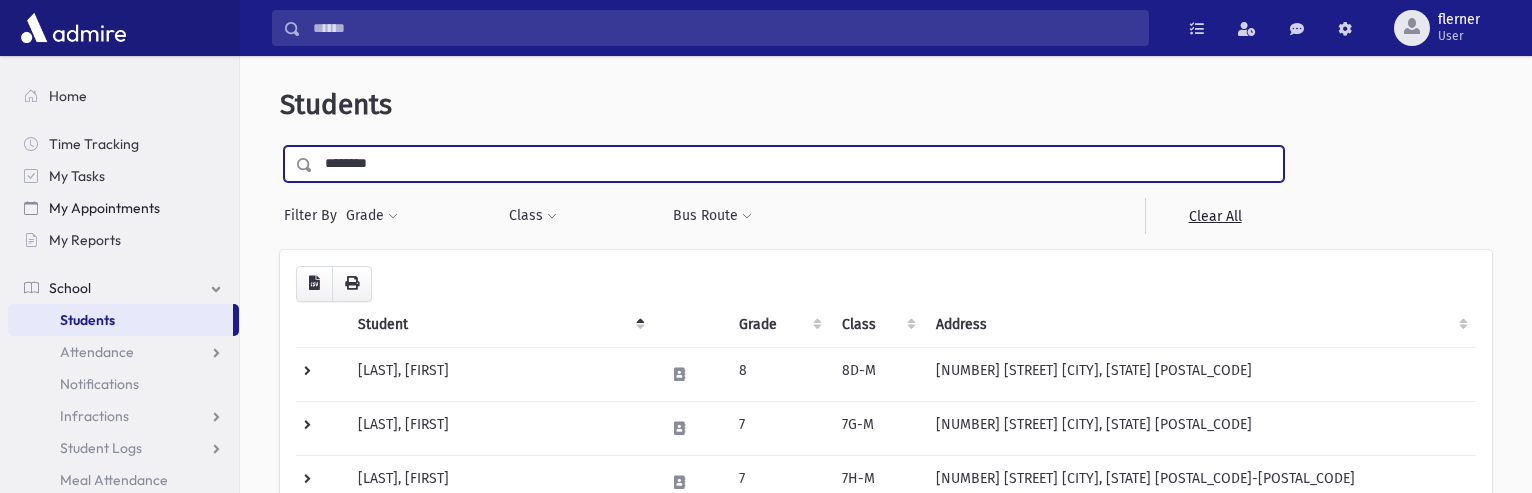 drag, startPoint x: 394, startPoint y: 161, endPoint x: 233, endPoint y: 198, distance: 165.19685 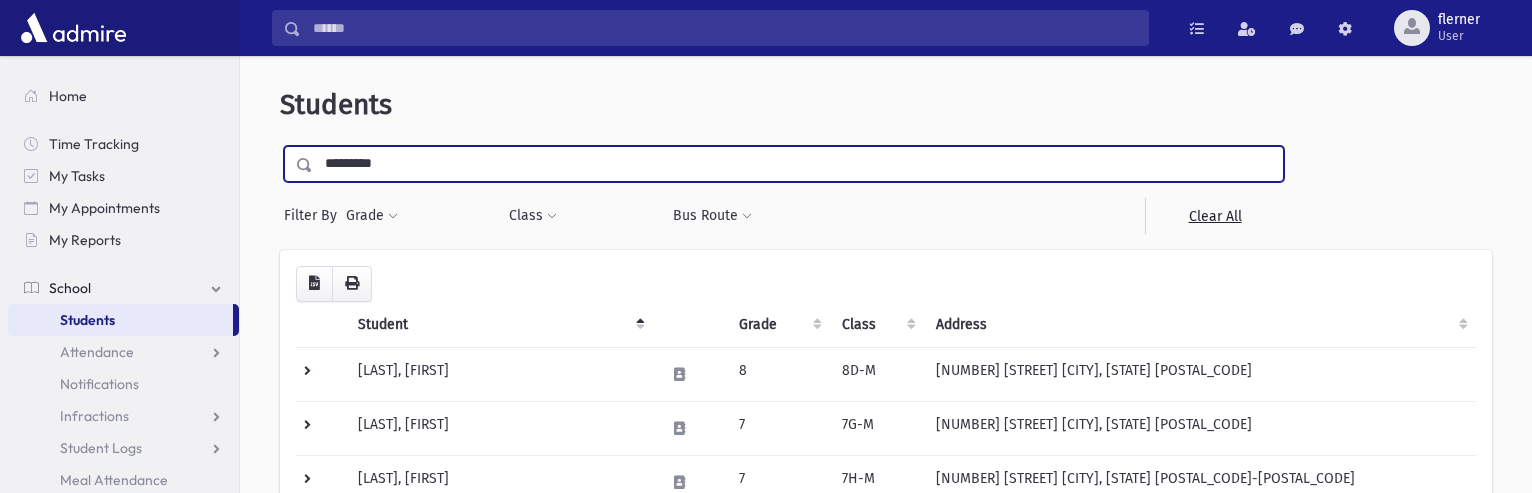 type on "*********" 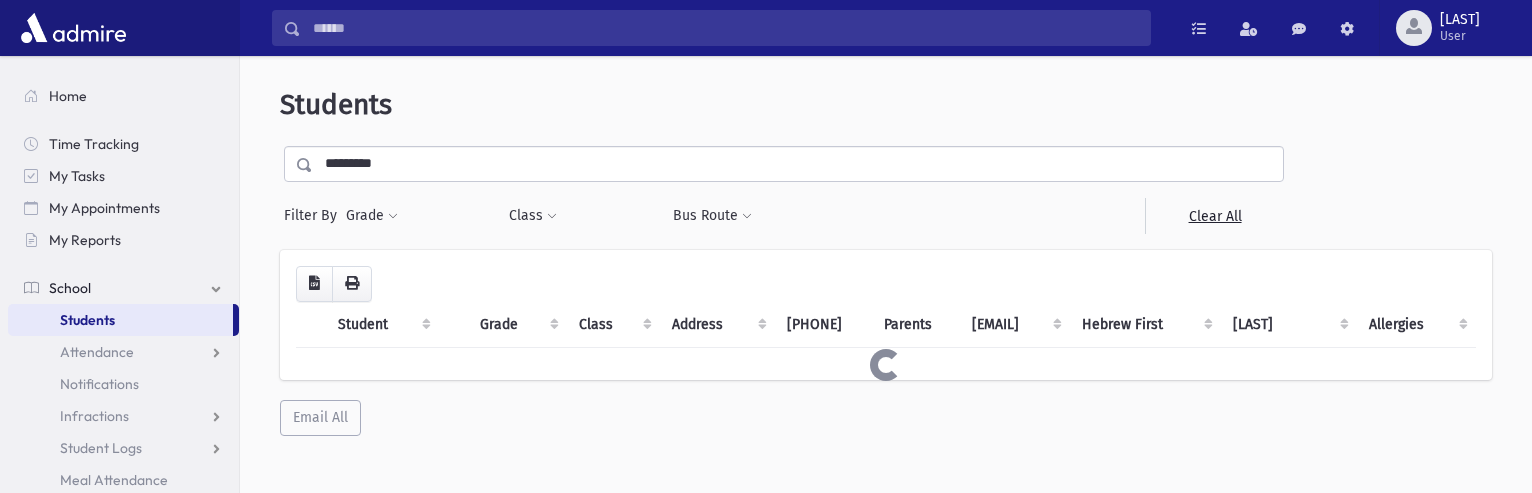 scroll, scrollTop: 0, scrollLeft: 0, axis: both 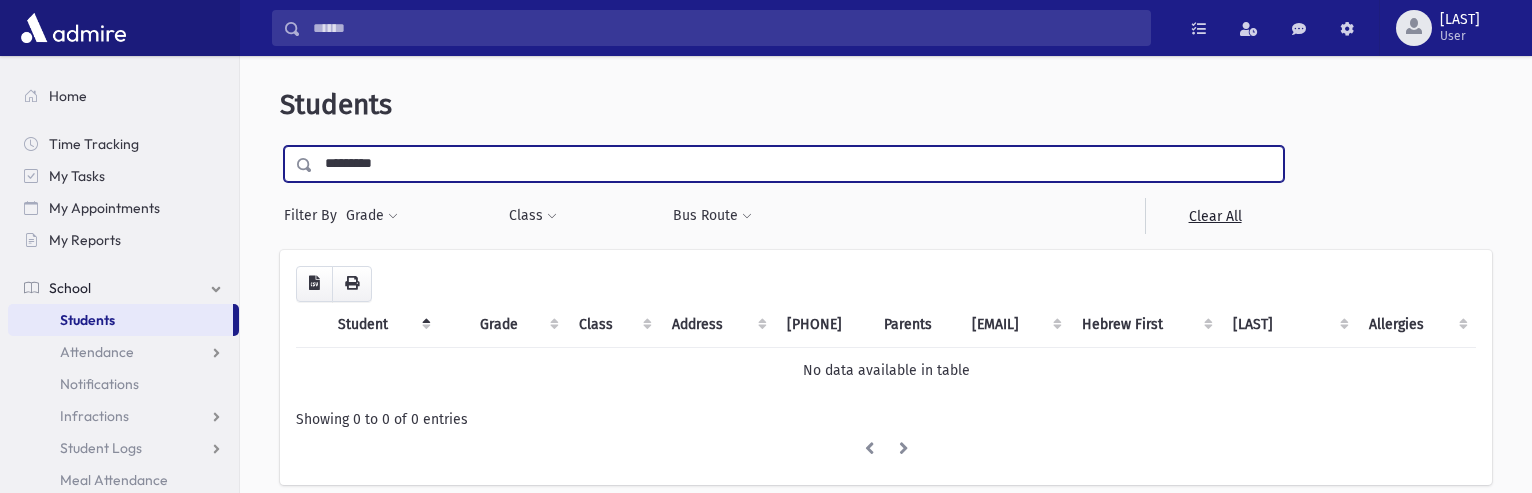 drag, startPoint x: 388, startPoint y: 161, endPoint x: 377, endPoint y: 165, distance: 11.7046995 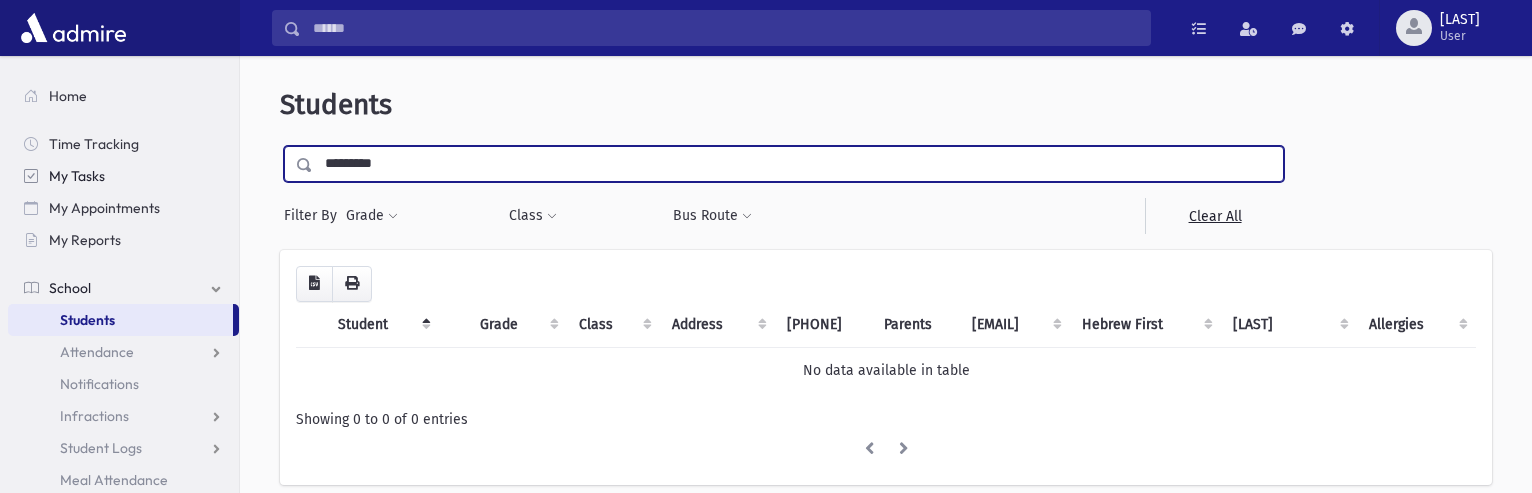 drag, startPoint x: 421, startPoint y: 160, endPoint x: 220, endPoint y: 175, distance: 201.55893 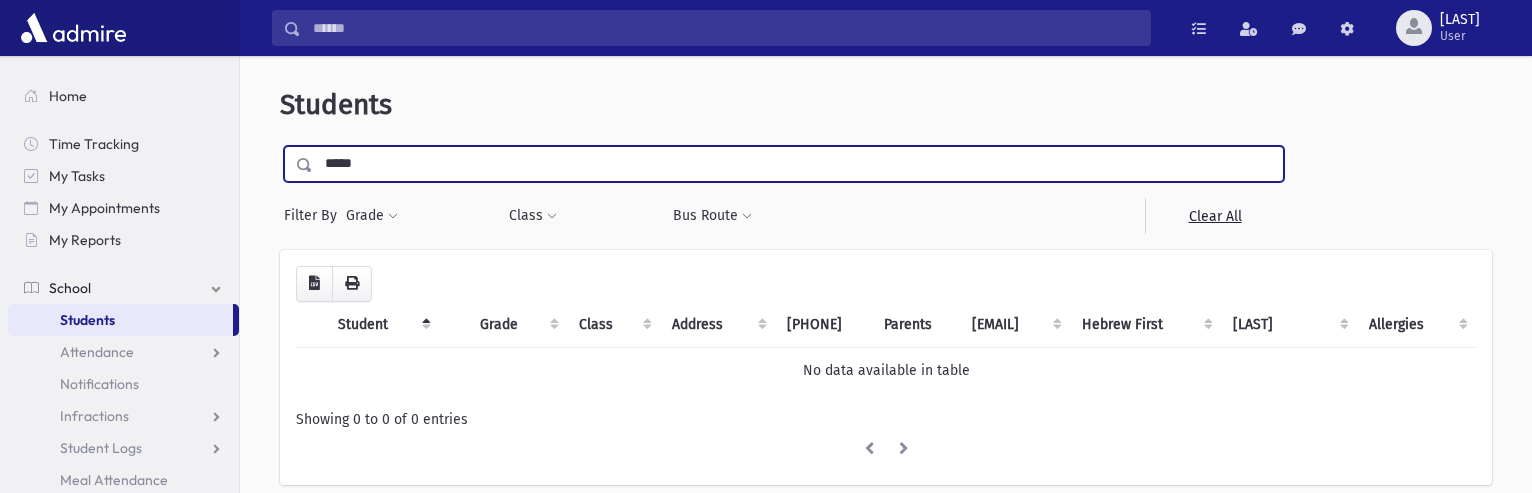 type on "*****" 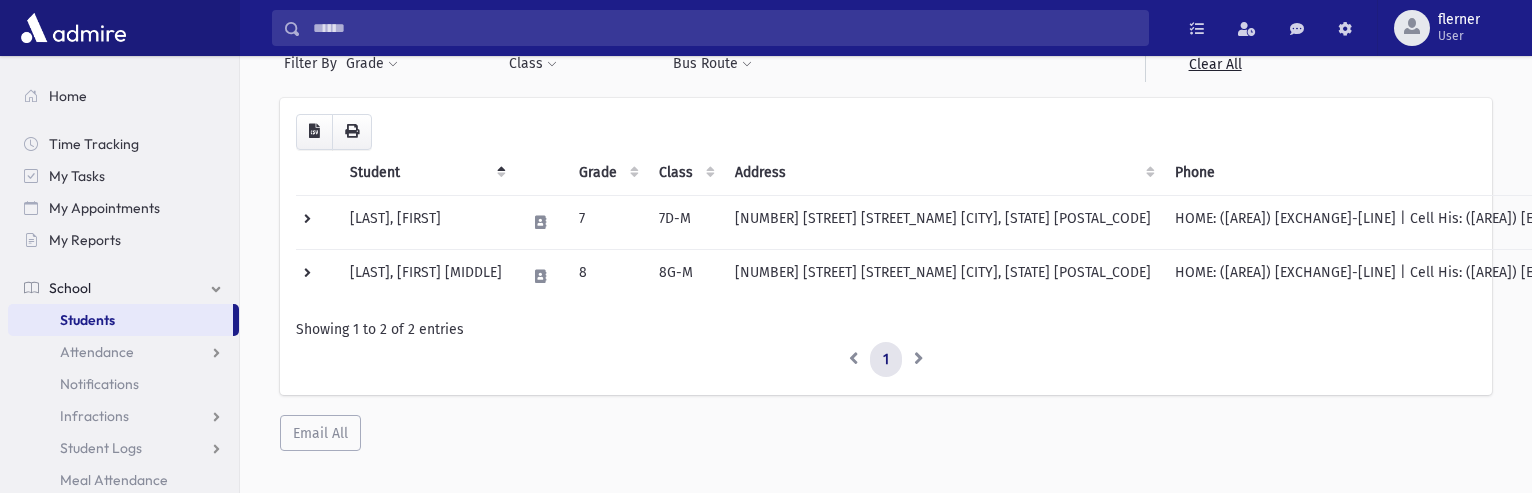 scroll, scrollTop: 179, scrollLeft: 0, axis: vertical 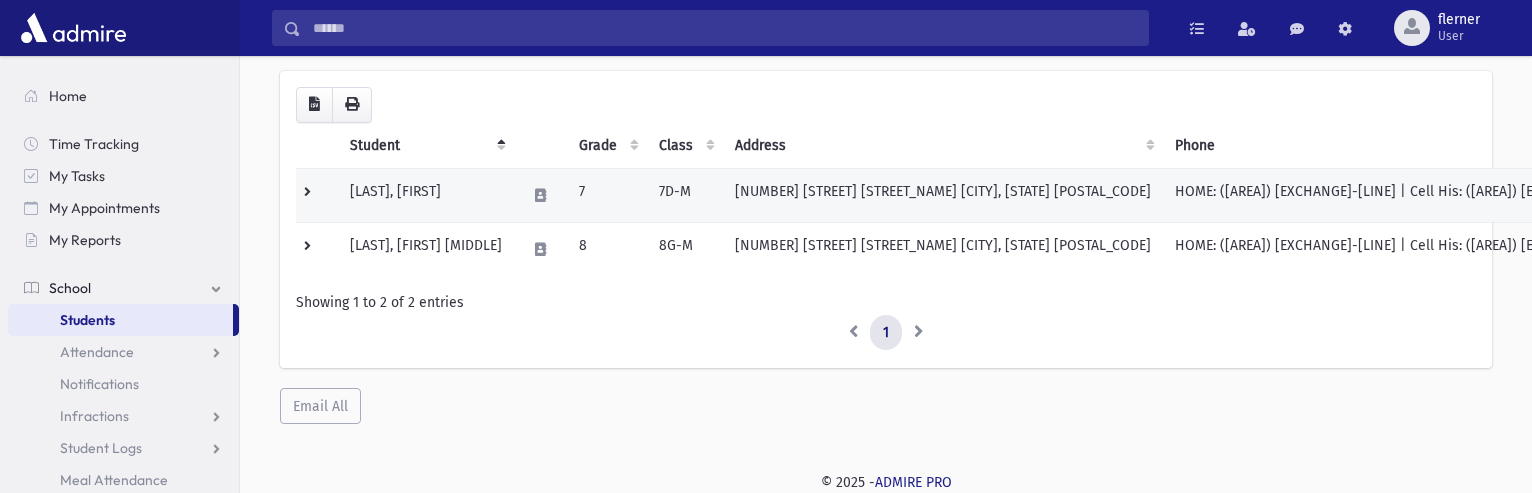 click on "Berkovicz, Yaakov" at bounding box center (426, 195) 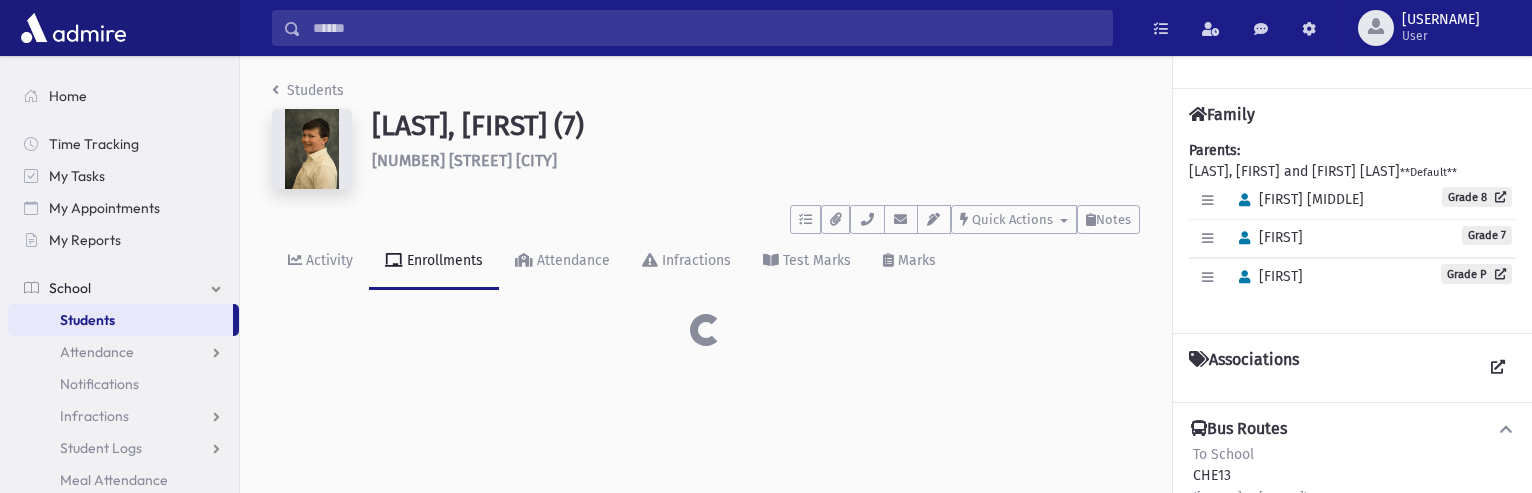 scroll, scrollTop: 0, scrollLeft: 0, axis: both 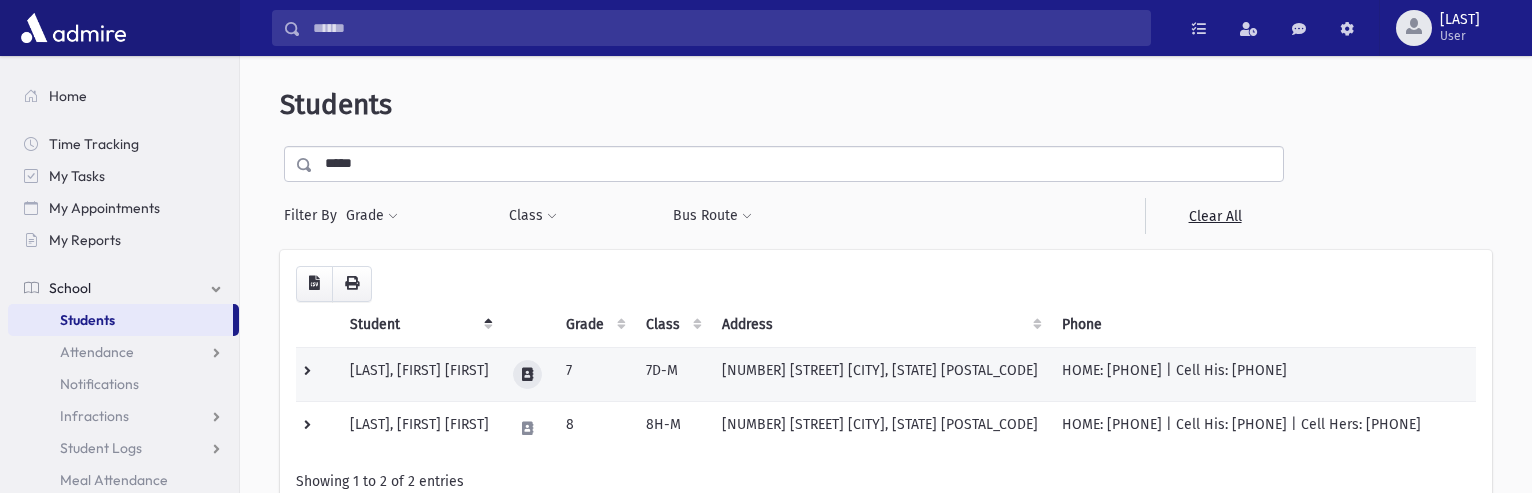 click at bounding box center [527, 374] 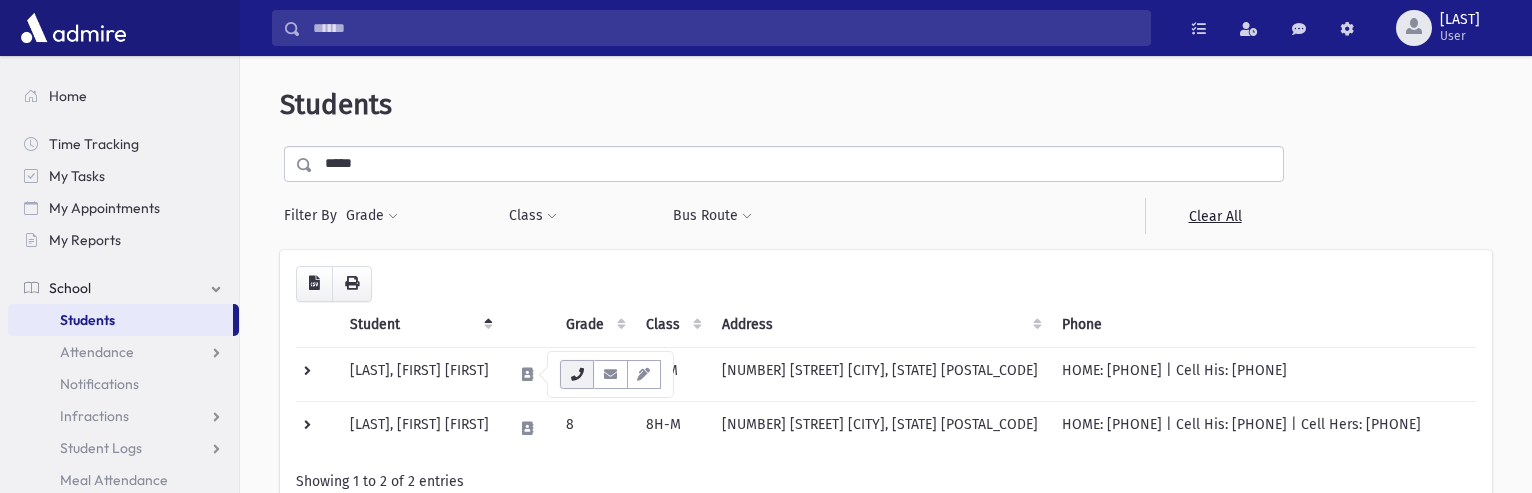 click at bounding box center [577, 374] 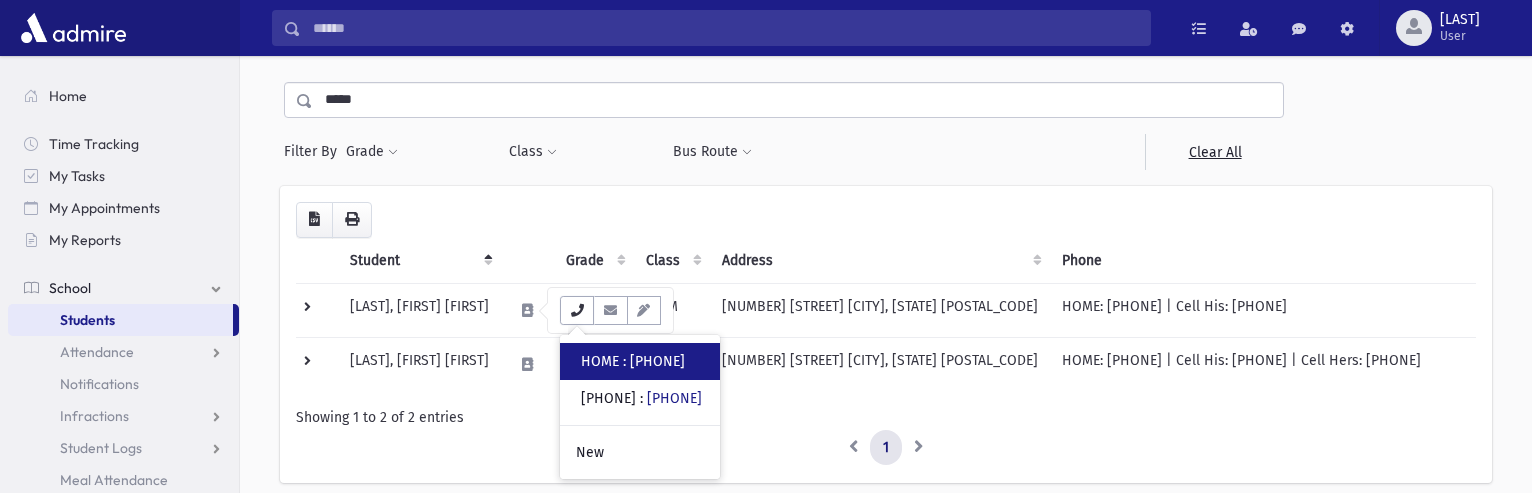 scroll, scrollTop: 100, scrollLeft: 0, axis: vertical 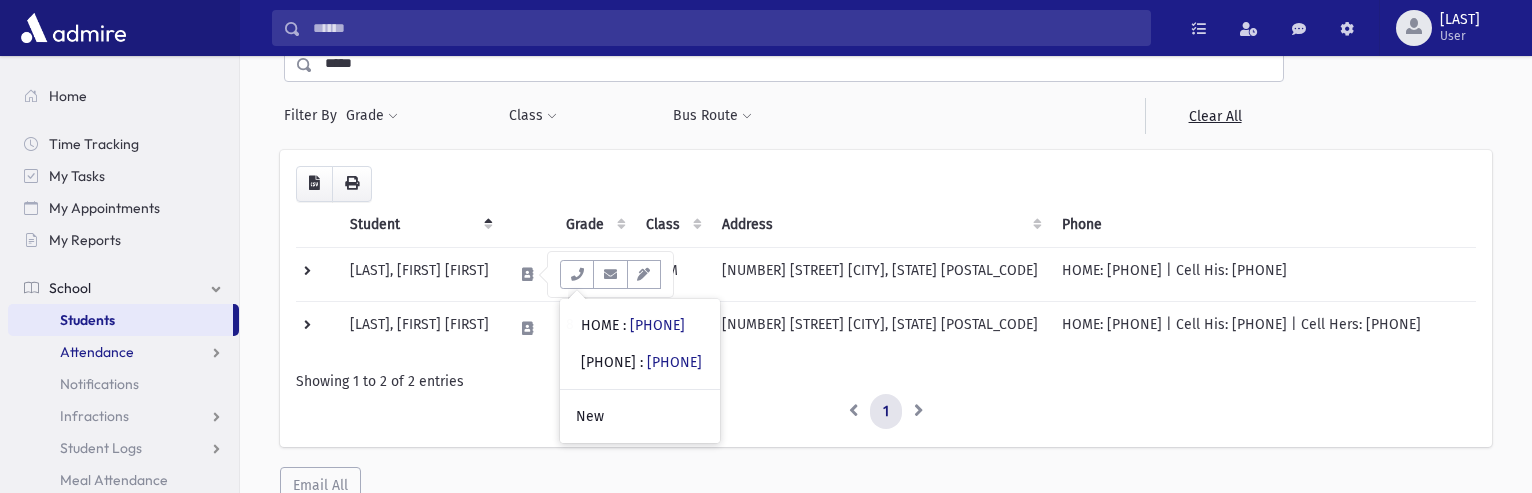 click on "Attendance" at bounding box center [97, 352] 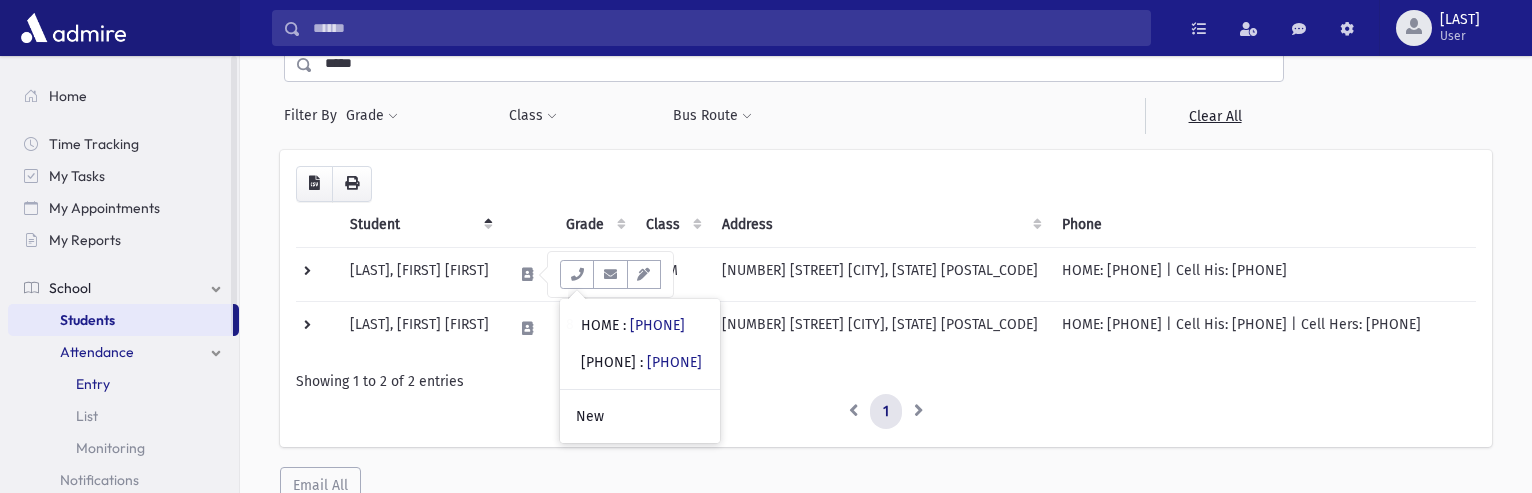 click on "Entry" at bounding box center (93, 384) 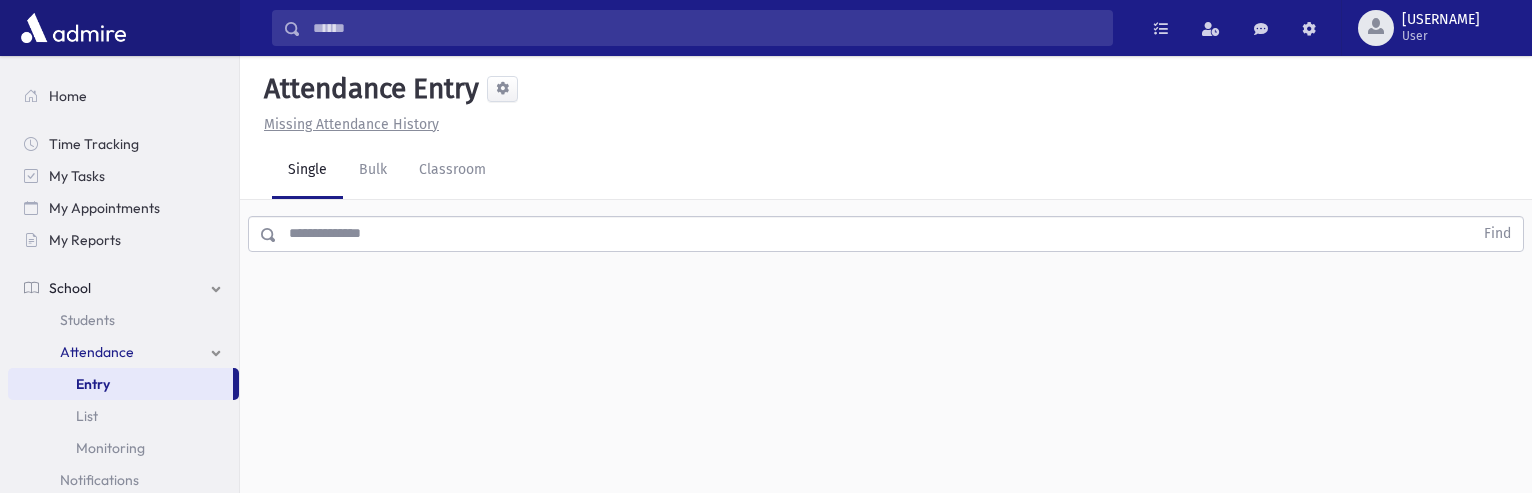 scroll, scrollTop: 0, scrollLeft: 0, axis: both 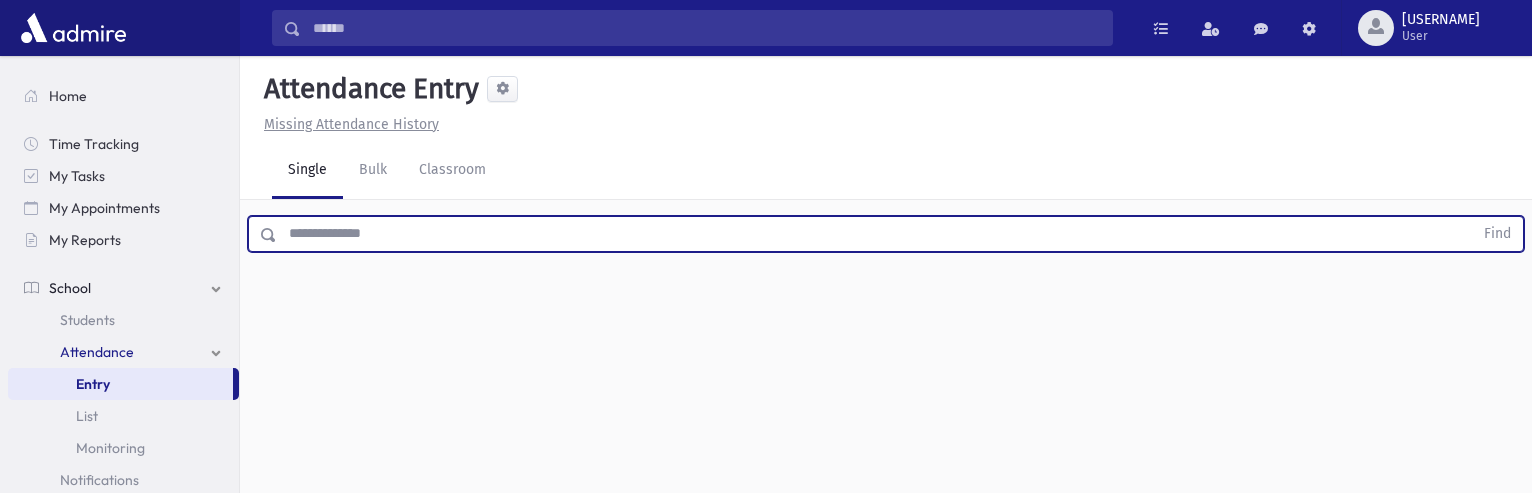 click at bounding box center [875, 234] 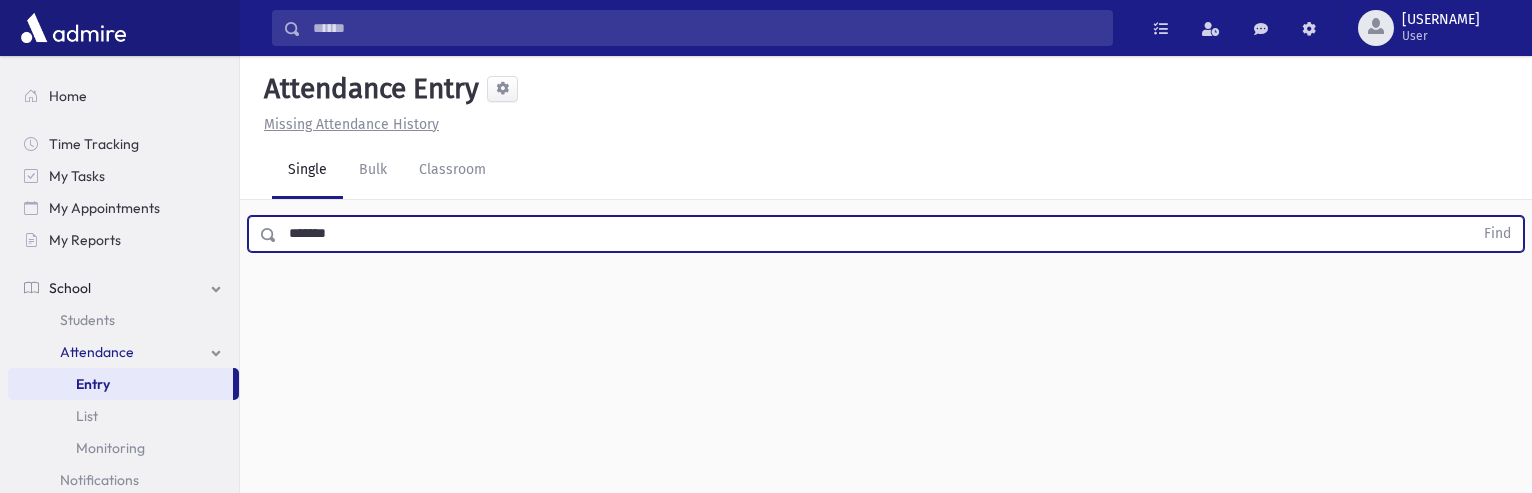 type on "*******" 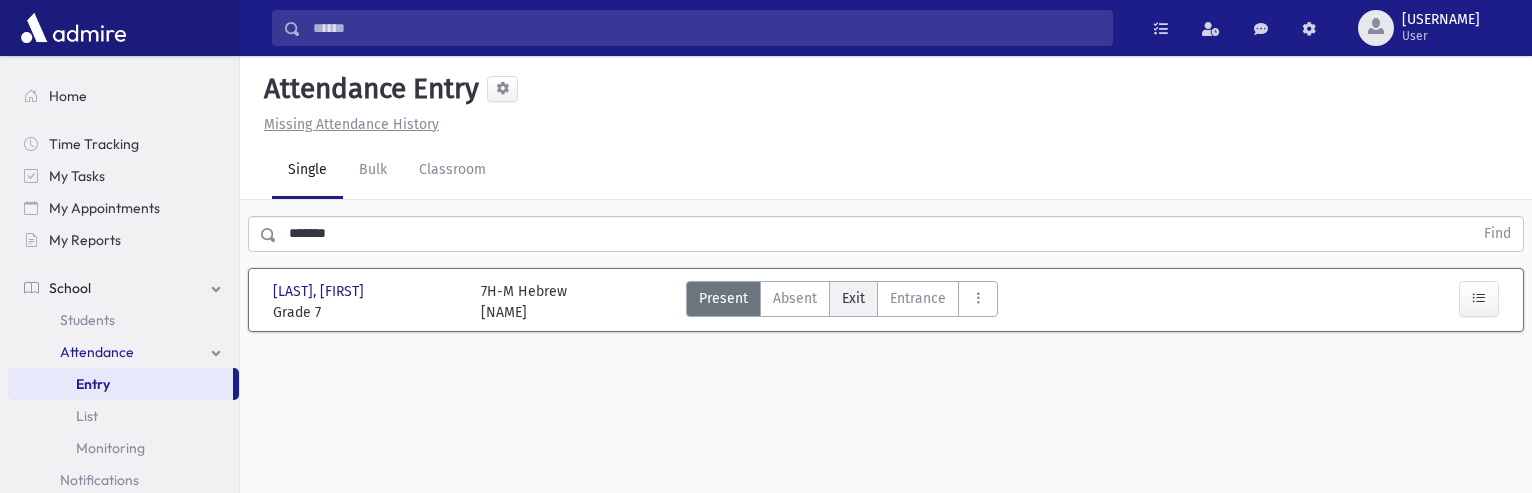 click on "Exit" at bounding box center (853, 298) 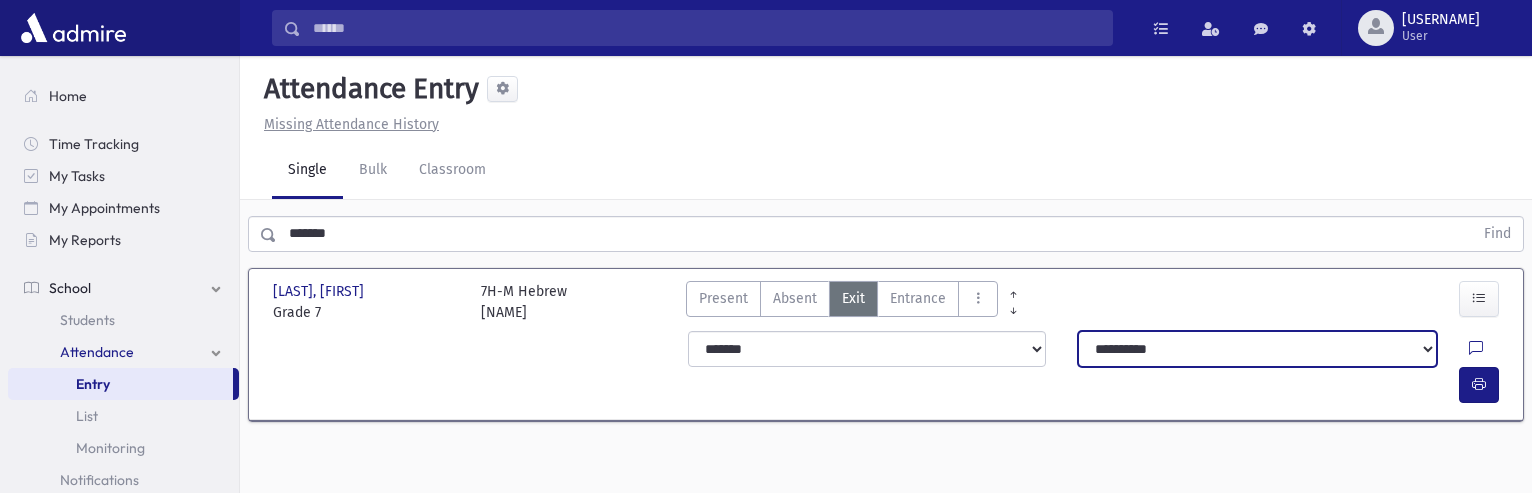click on "**********" at bounding box center (1257, 349) 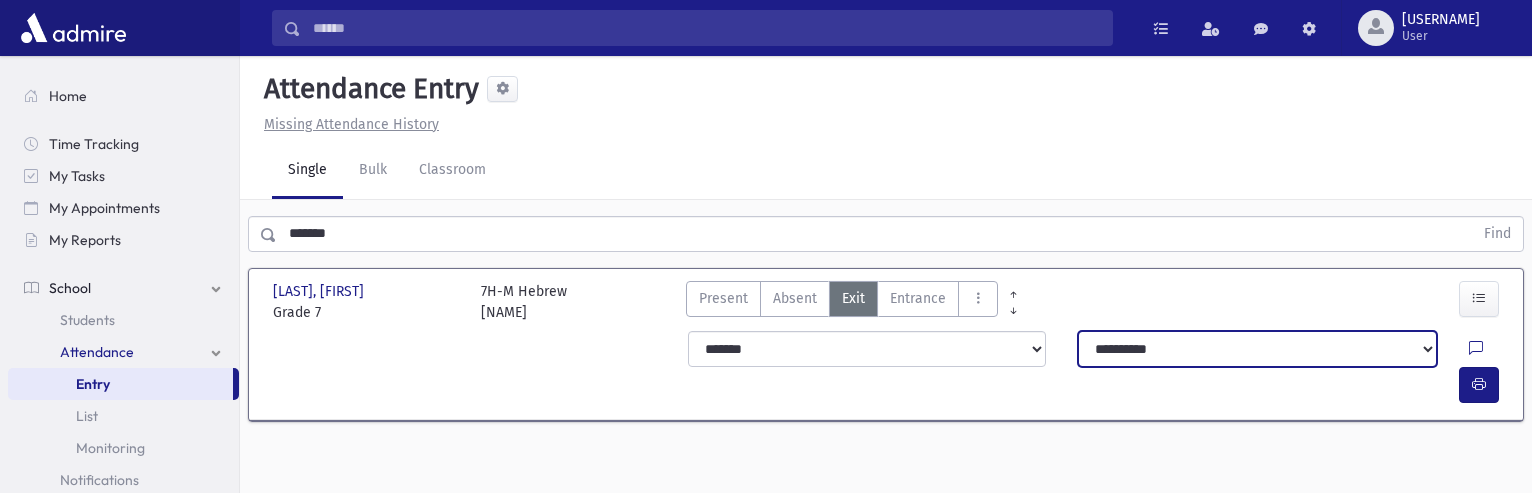 select on "**********" 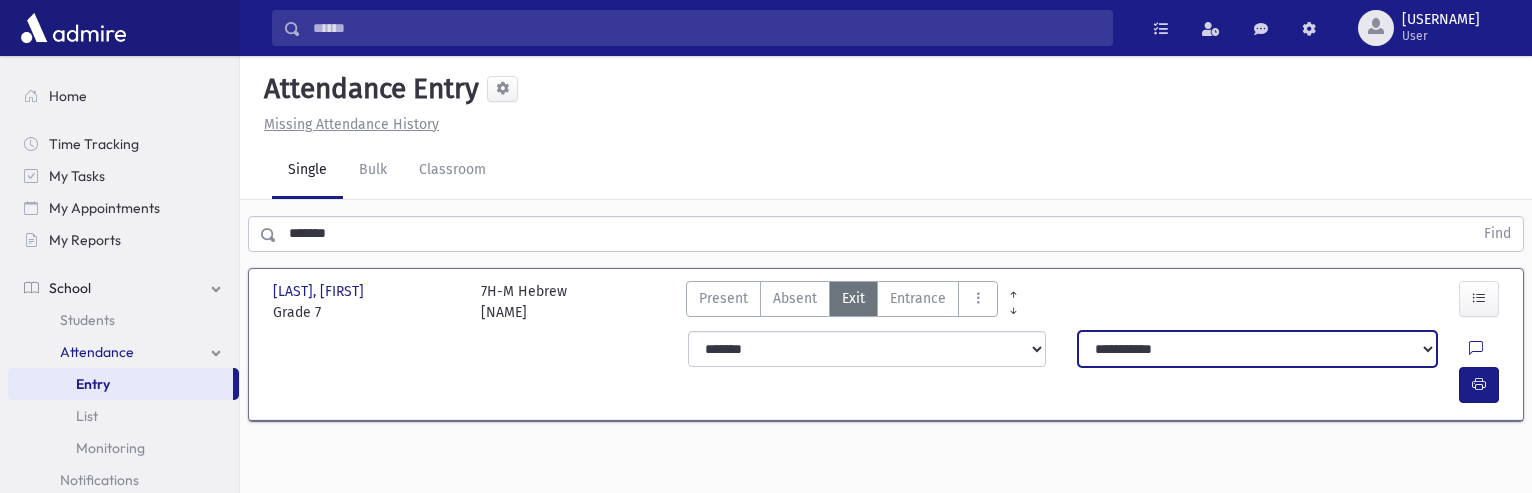 click on "**********" at bounding box center (1257, 349) 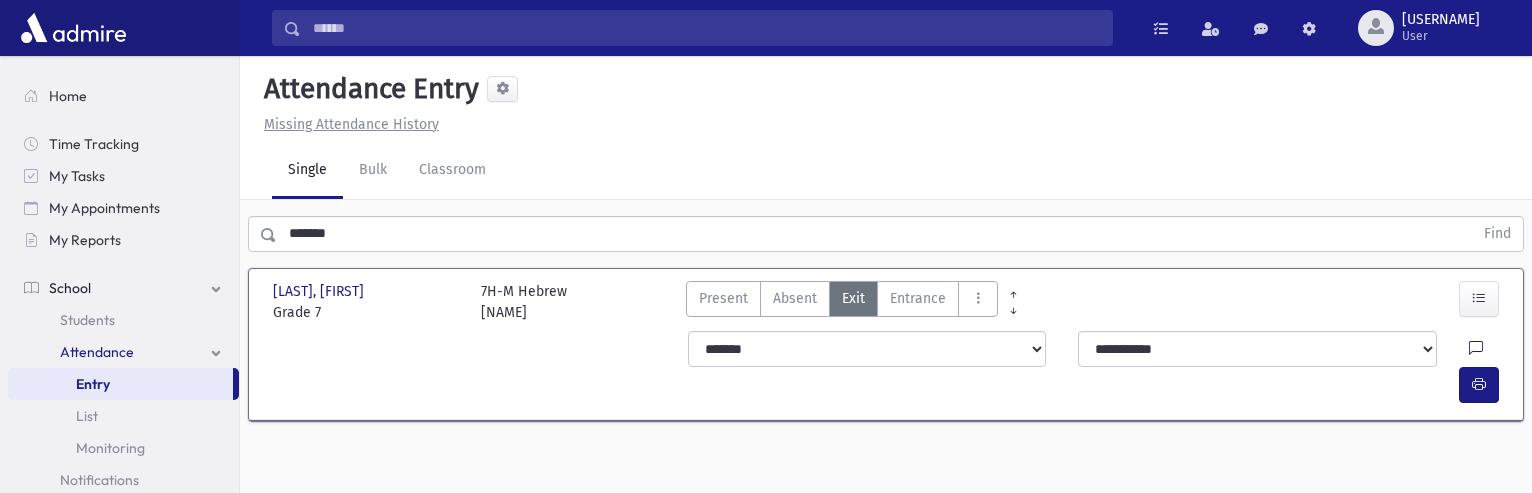 click at bounding box center [1476, 353] 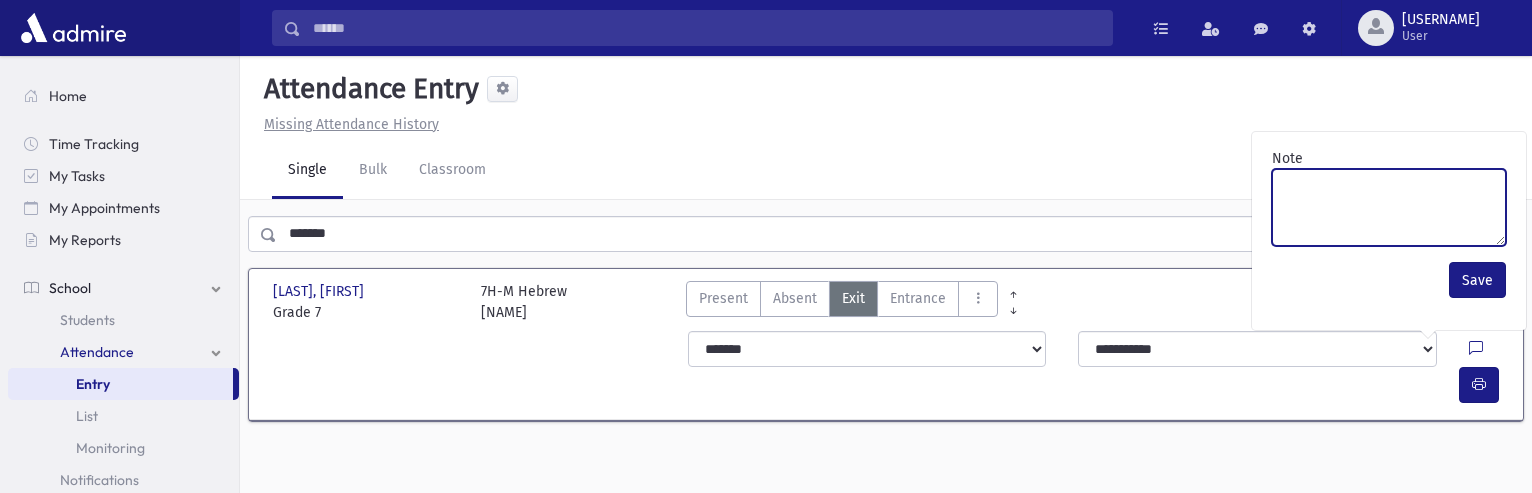 click on "Note" at bounding box center [1389, 207] 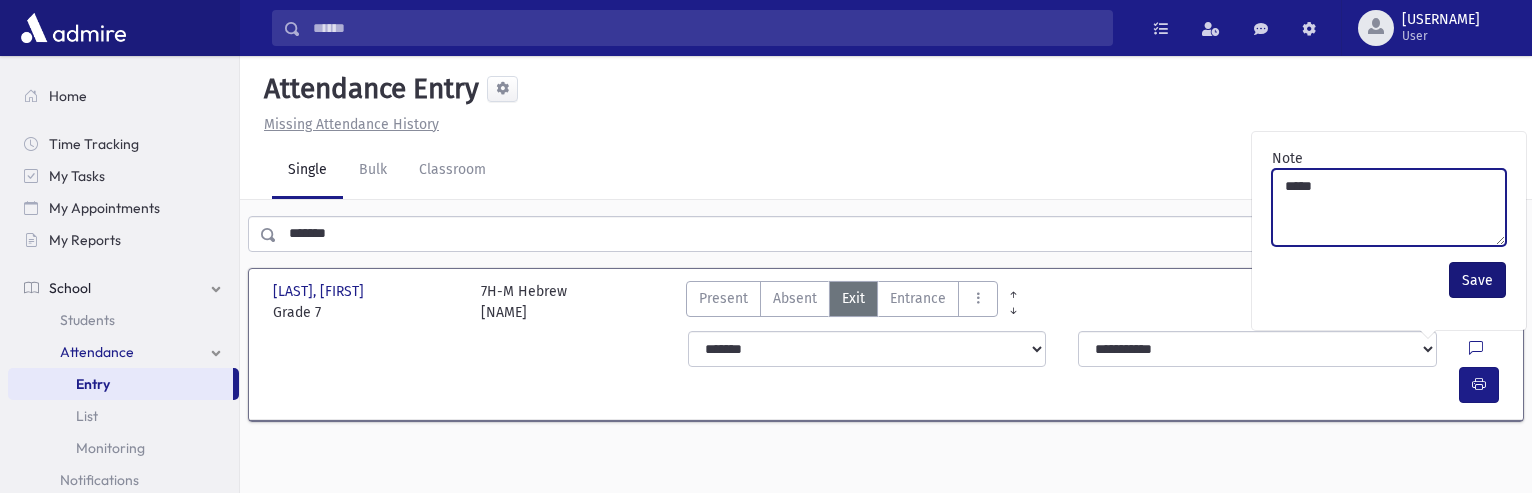 type on "*****" 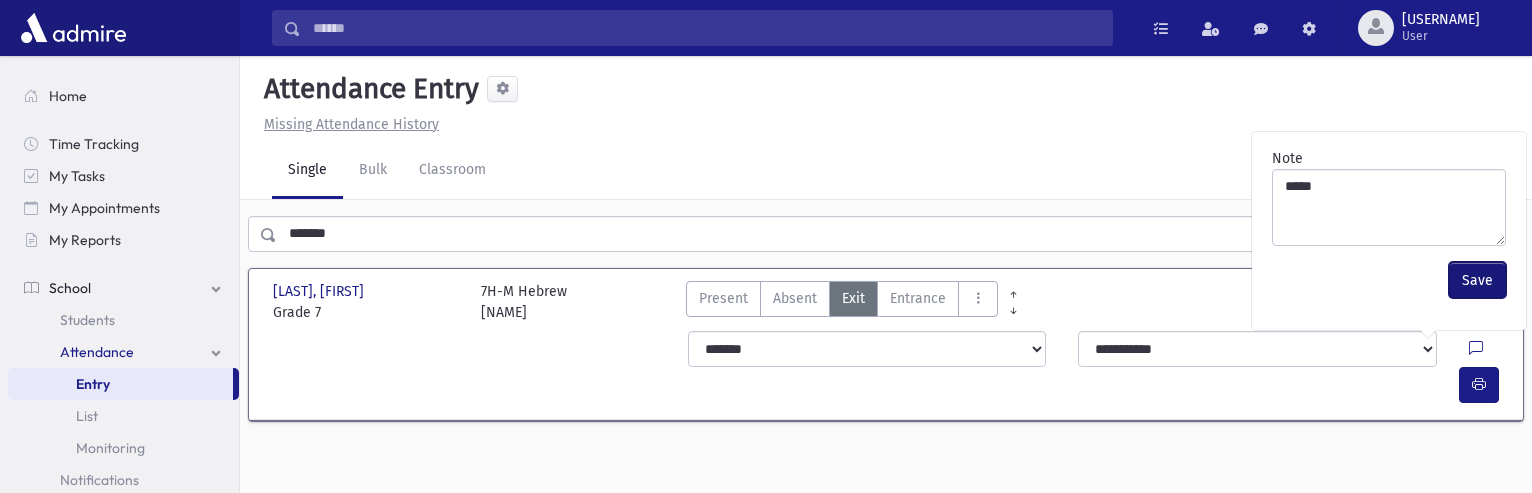 click on "Save" at bounding box center [1477, 280] 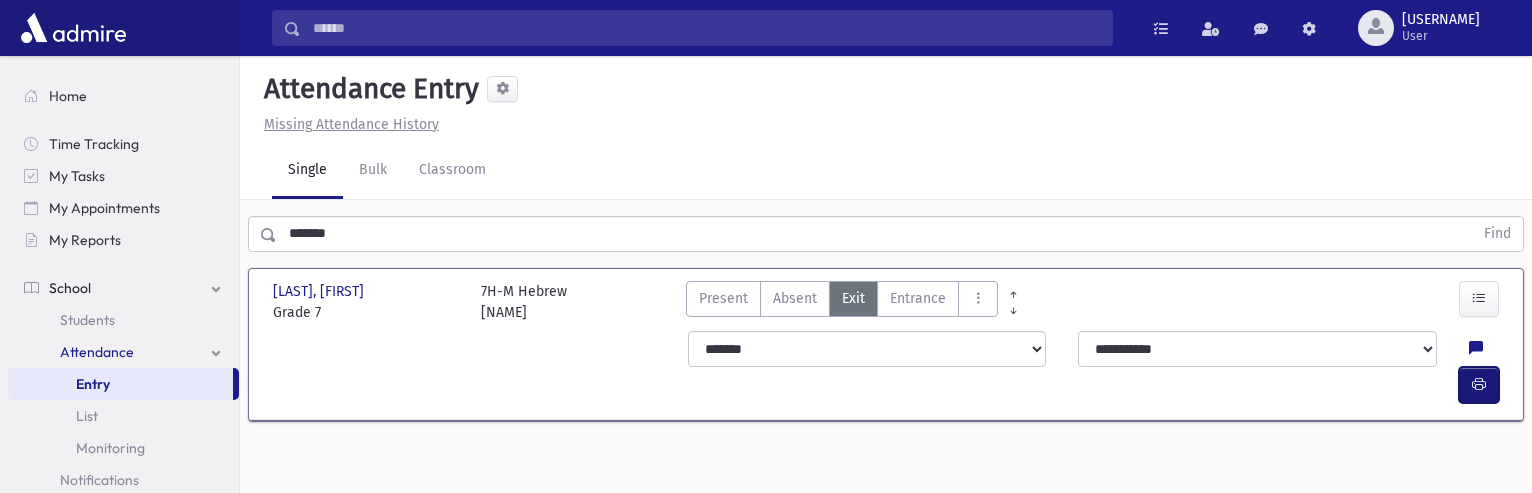 click at bounding box center [1479, 384] 